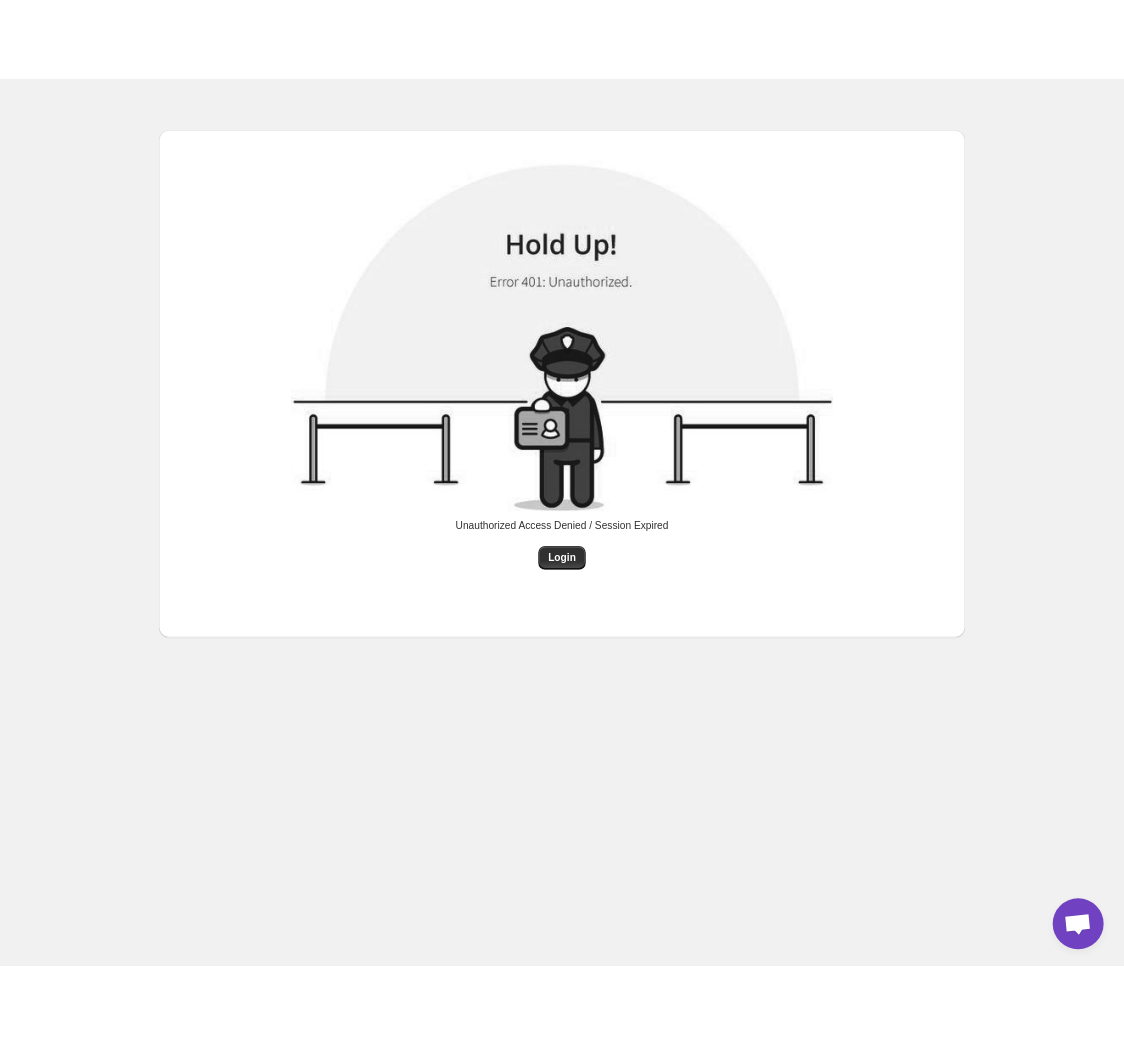 scroll, scrollTop: 0, scrollLeft: 0, axis: both 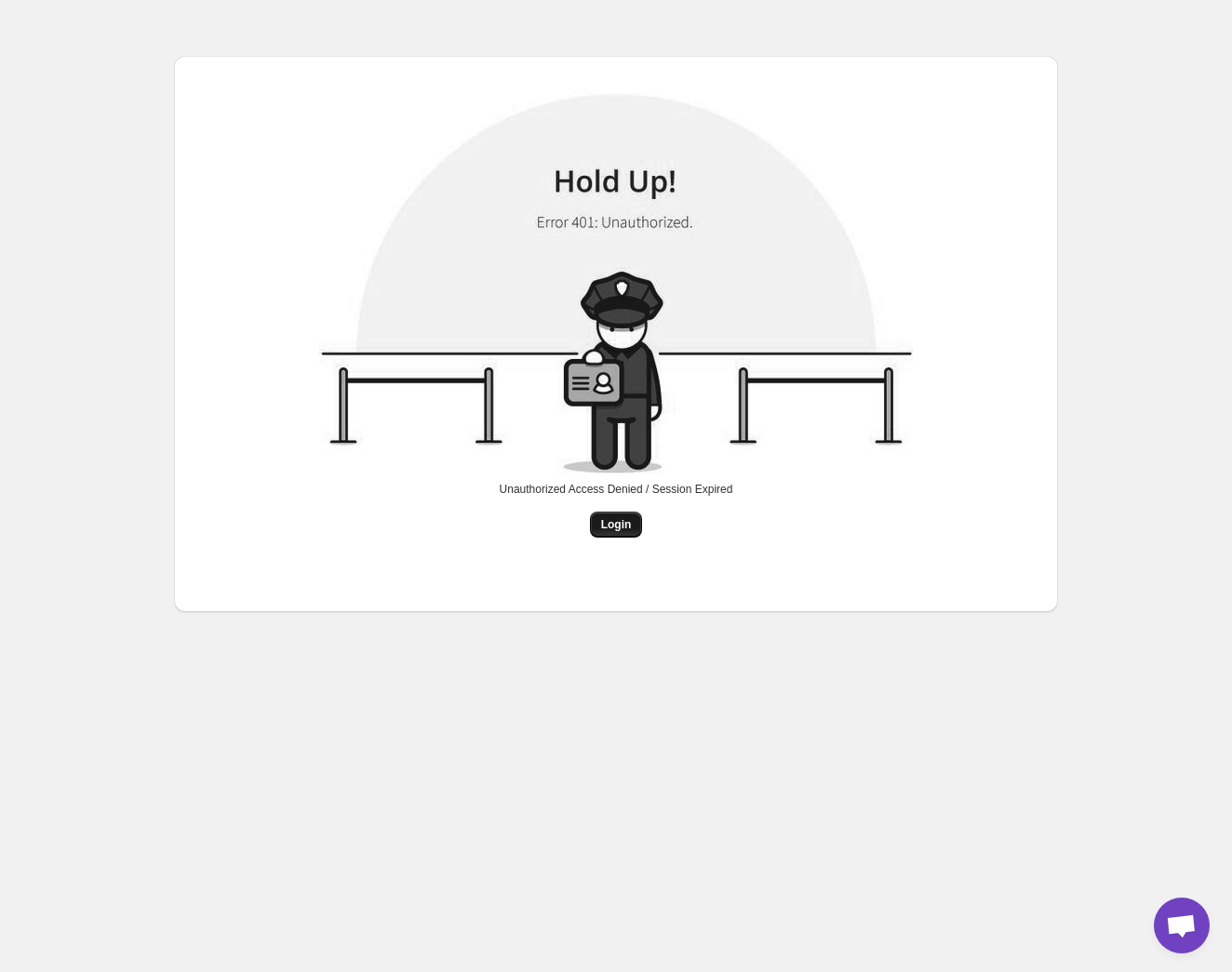 click on "Login" at bounding box center (616, 525) 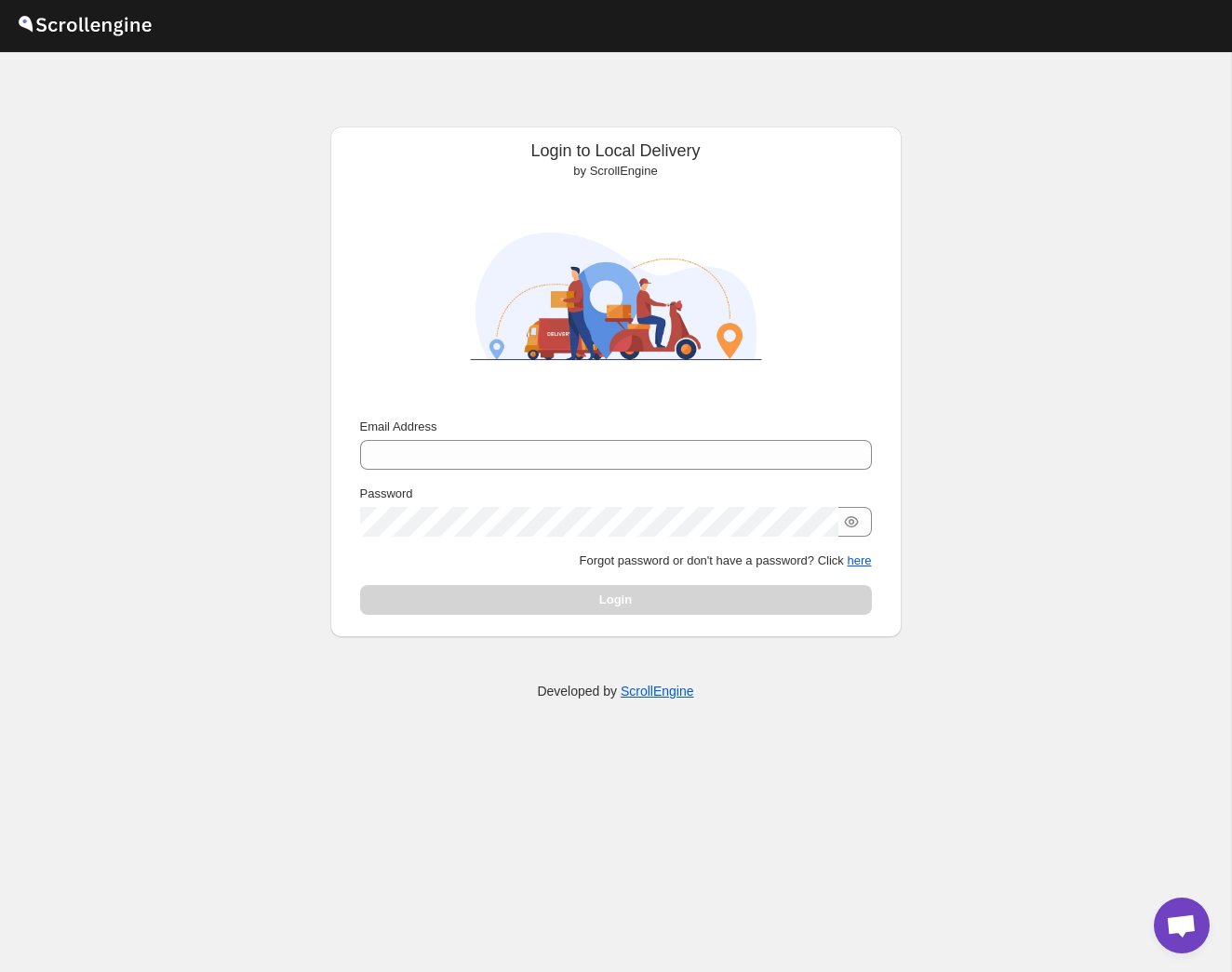 click on "Email Address" at bounding box center [616, 444] 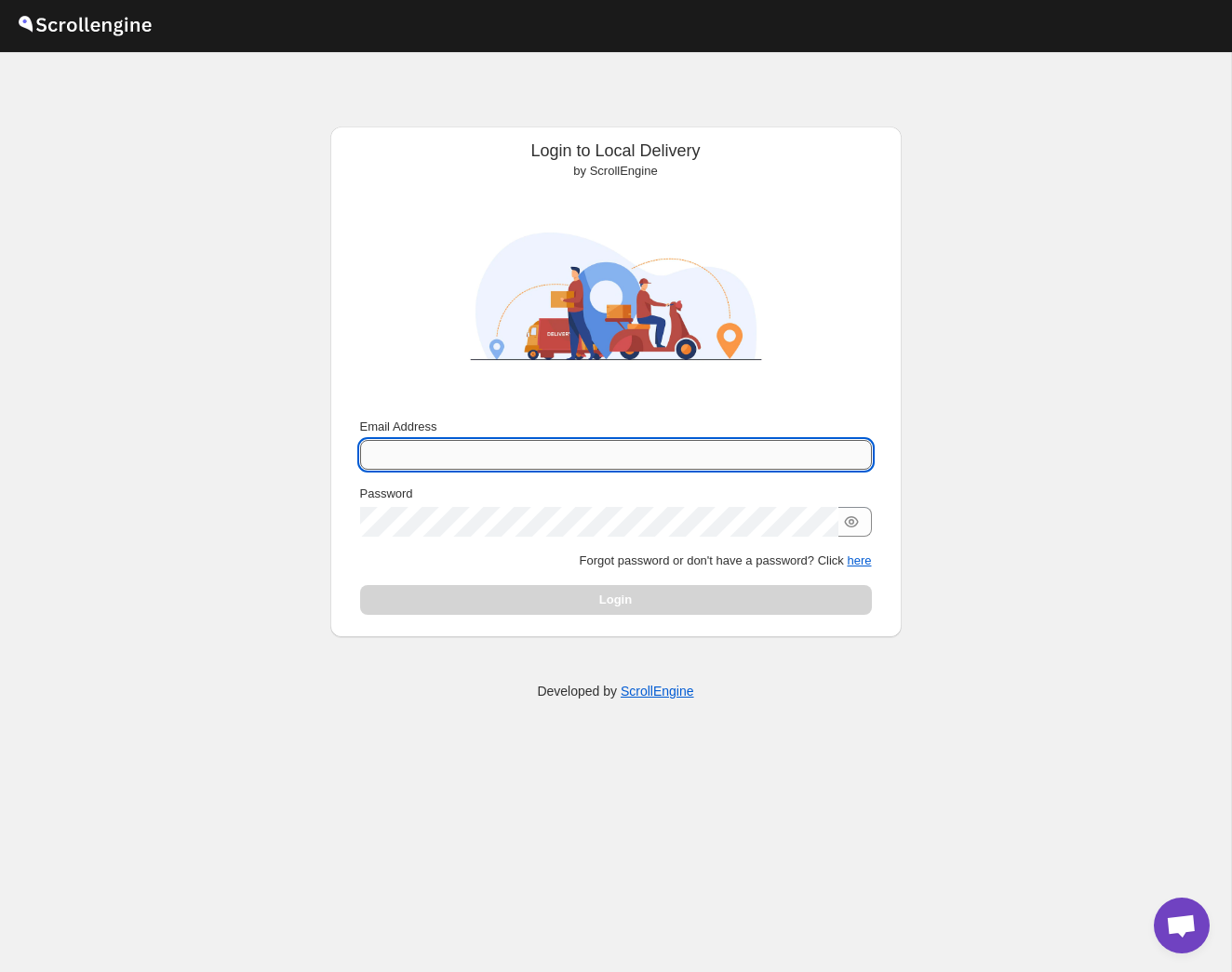 click on "Email Address" at bounding box center (616, 455) 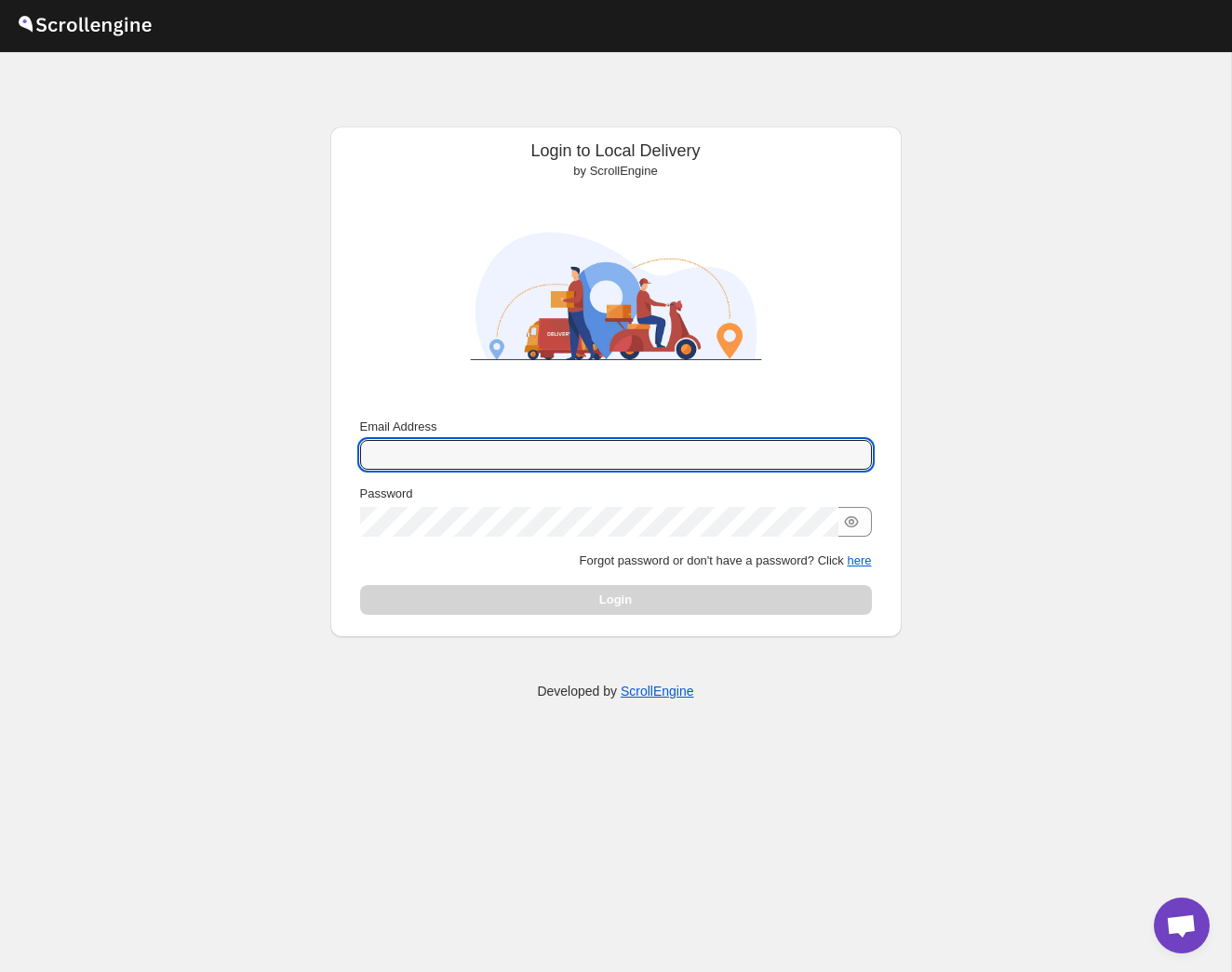 type on "[EMAIL]" 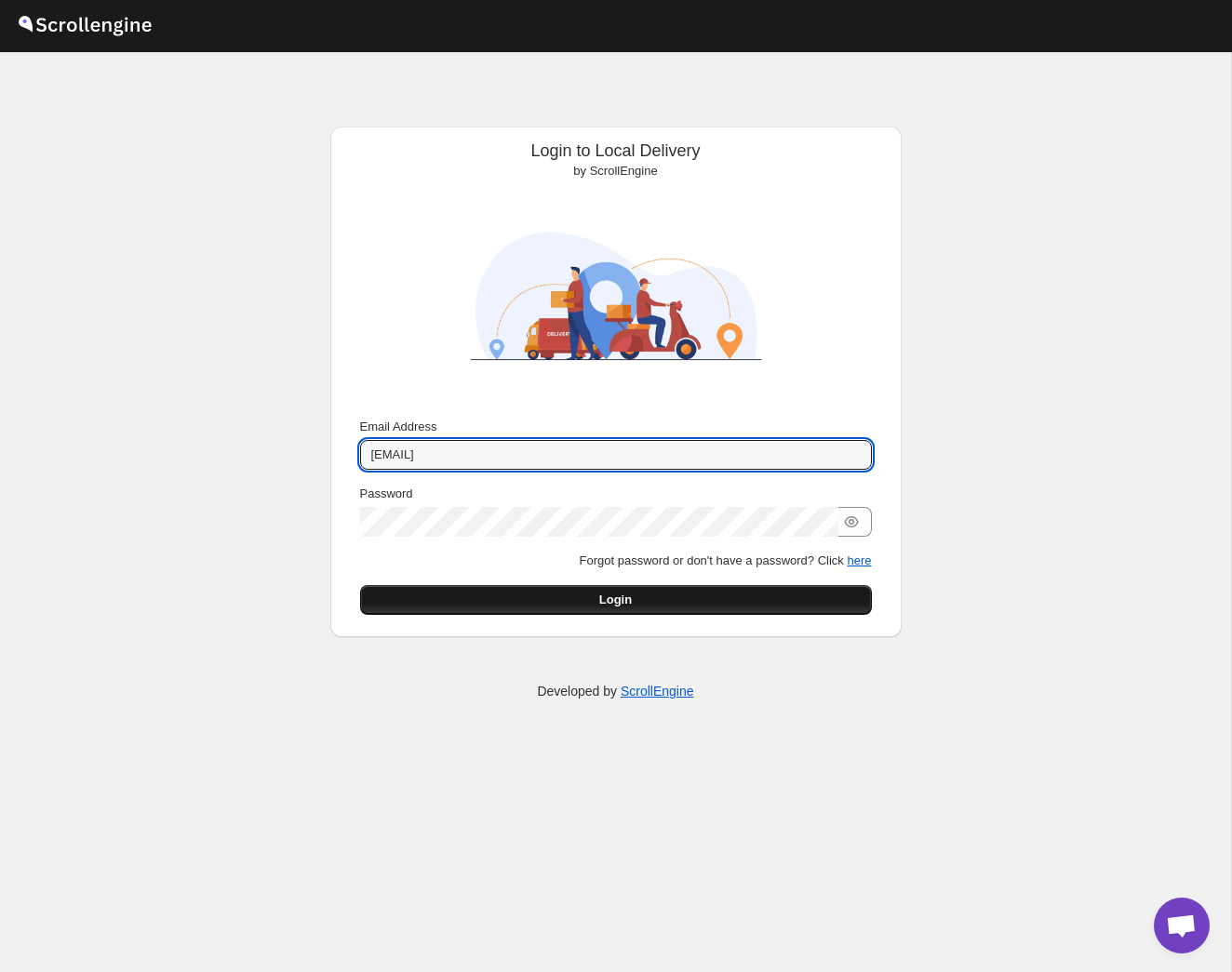 click on "Login" at bounding box center (616, 600) 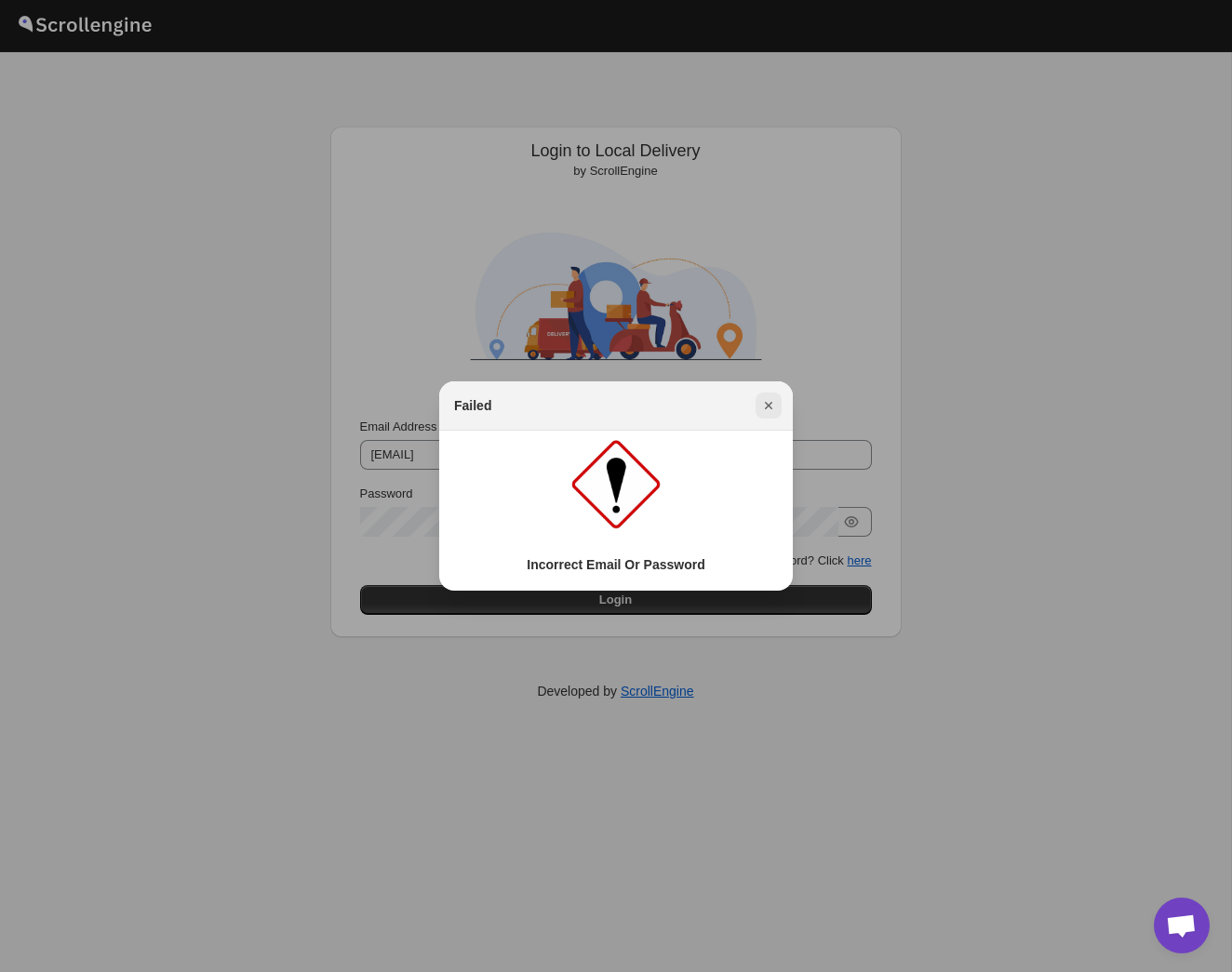 click 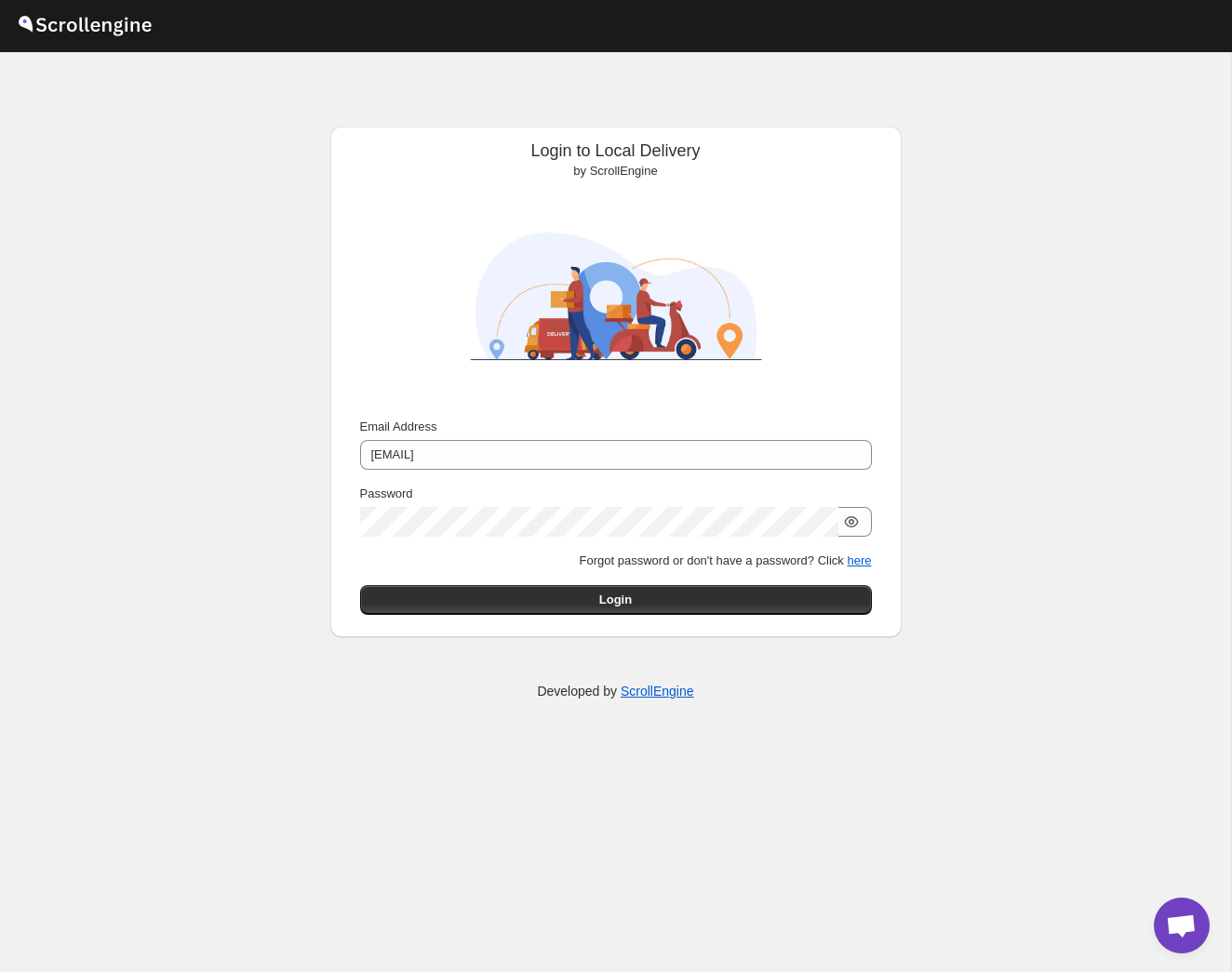 click 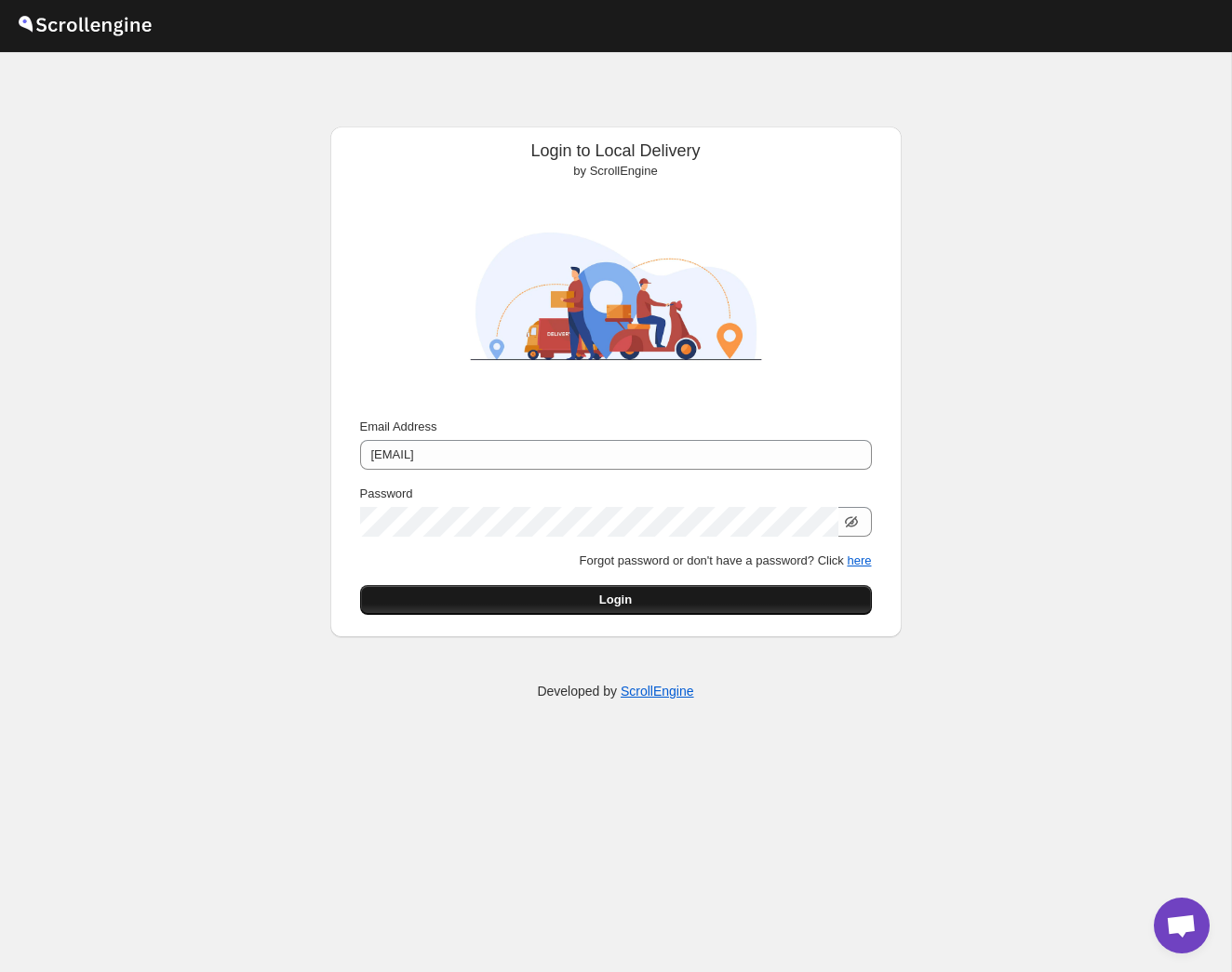click on "Login" at bounding box center (616, 600) 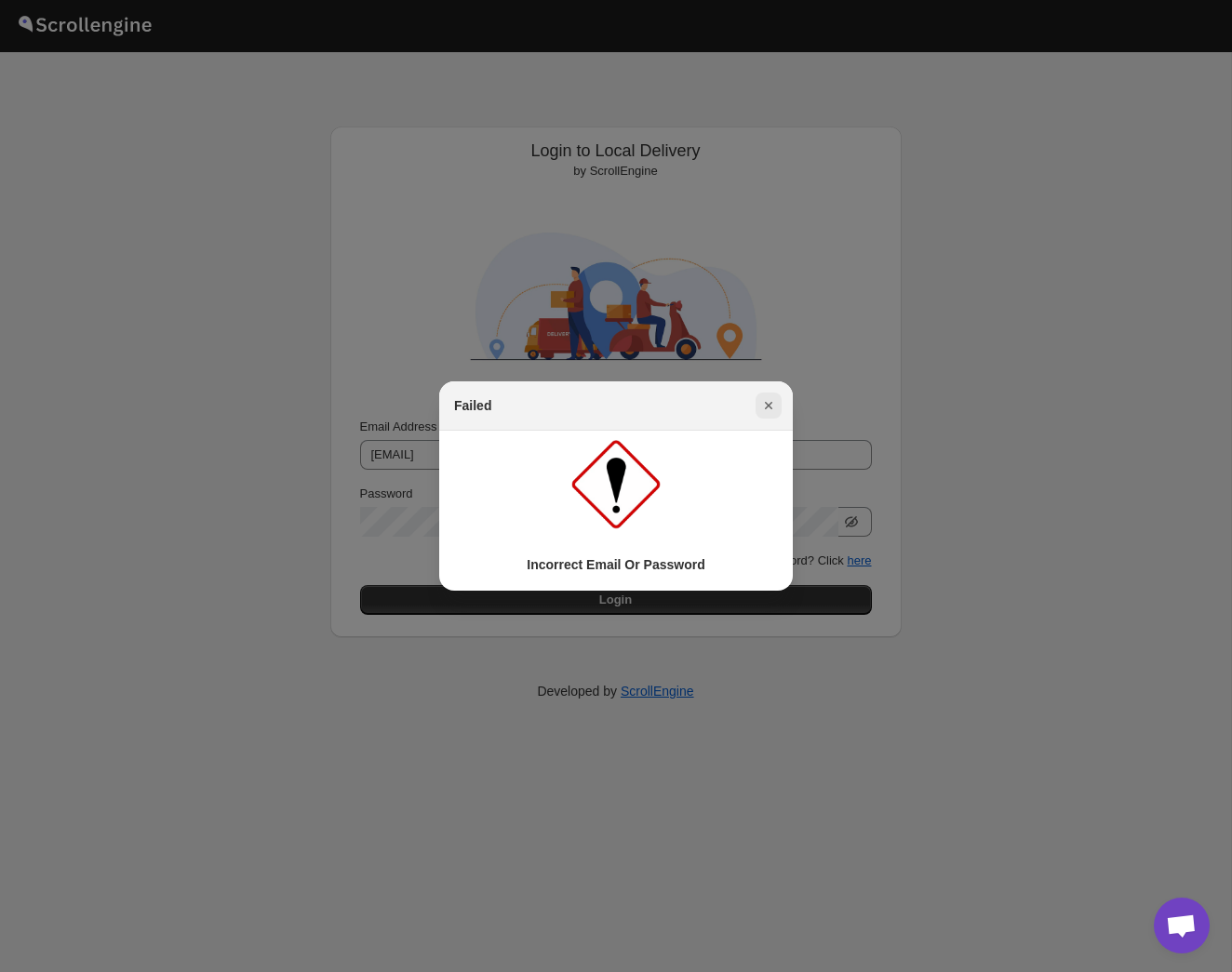 click at bounding box center (769, 406) 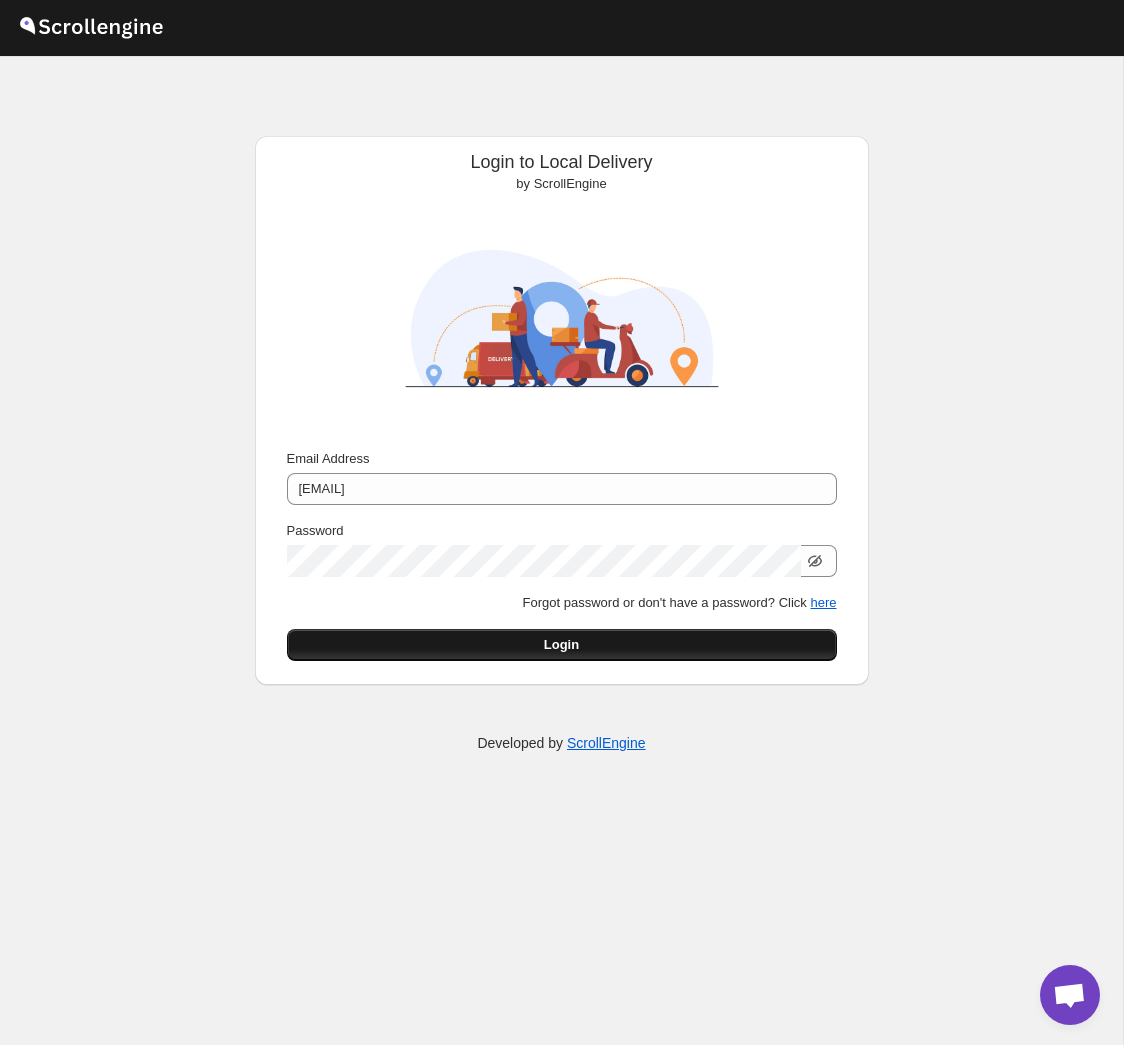 click on "Login" at bounding box center [562, 645] 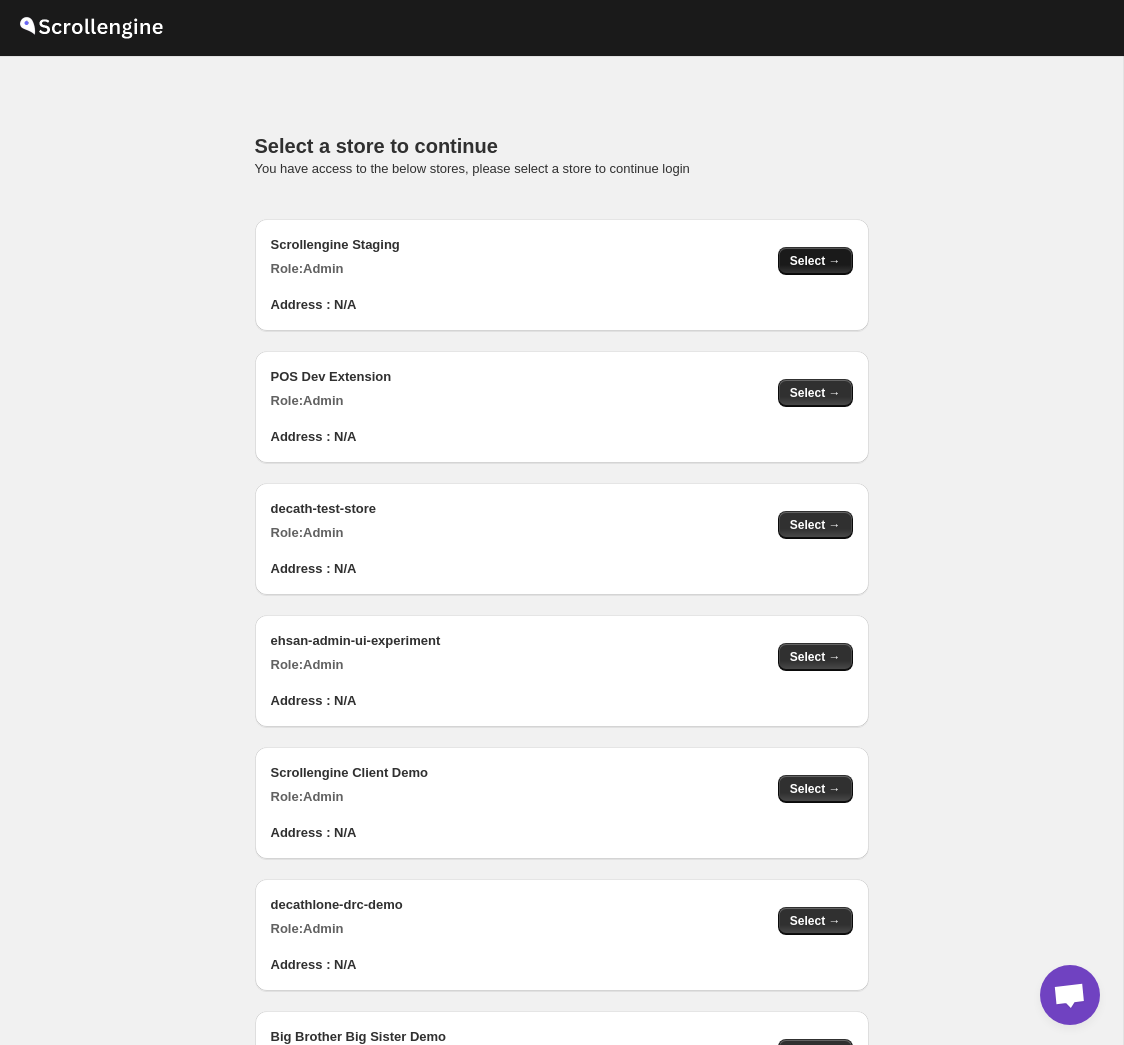 click on "Select →" at bounding box center (815, 261) 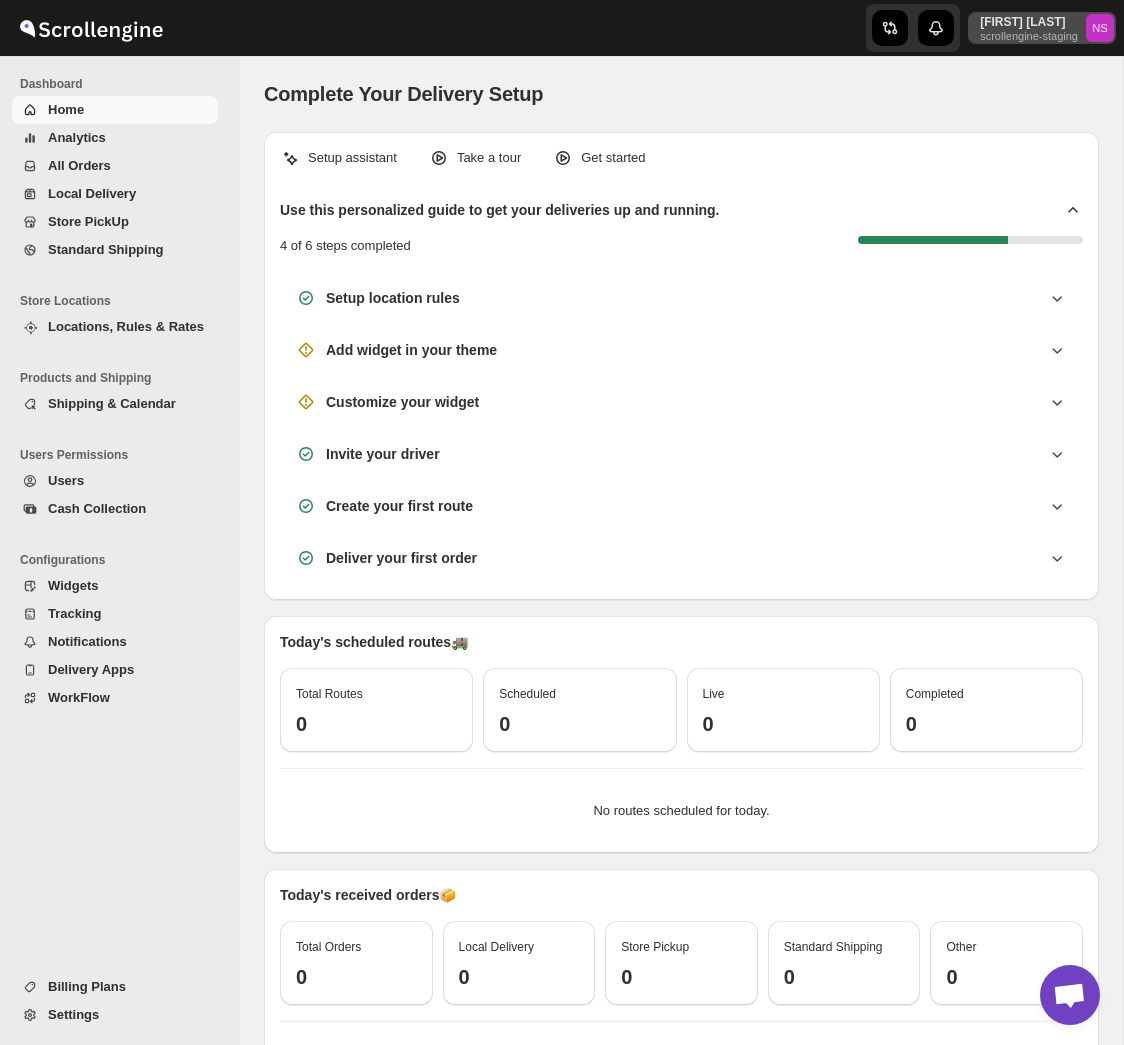 click on "Nawneet Sharma" at bounding box center [1029, 22] 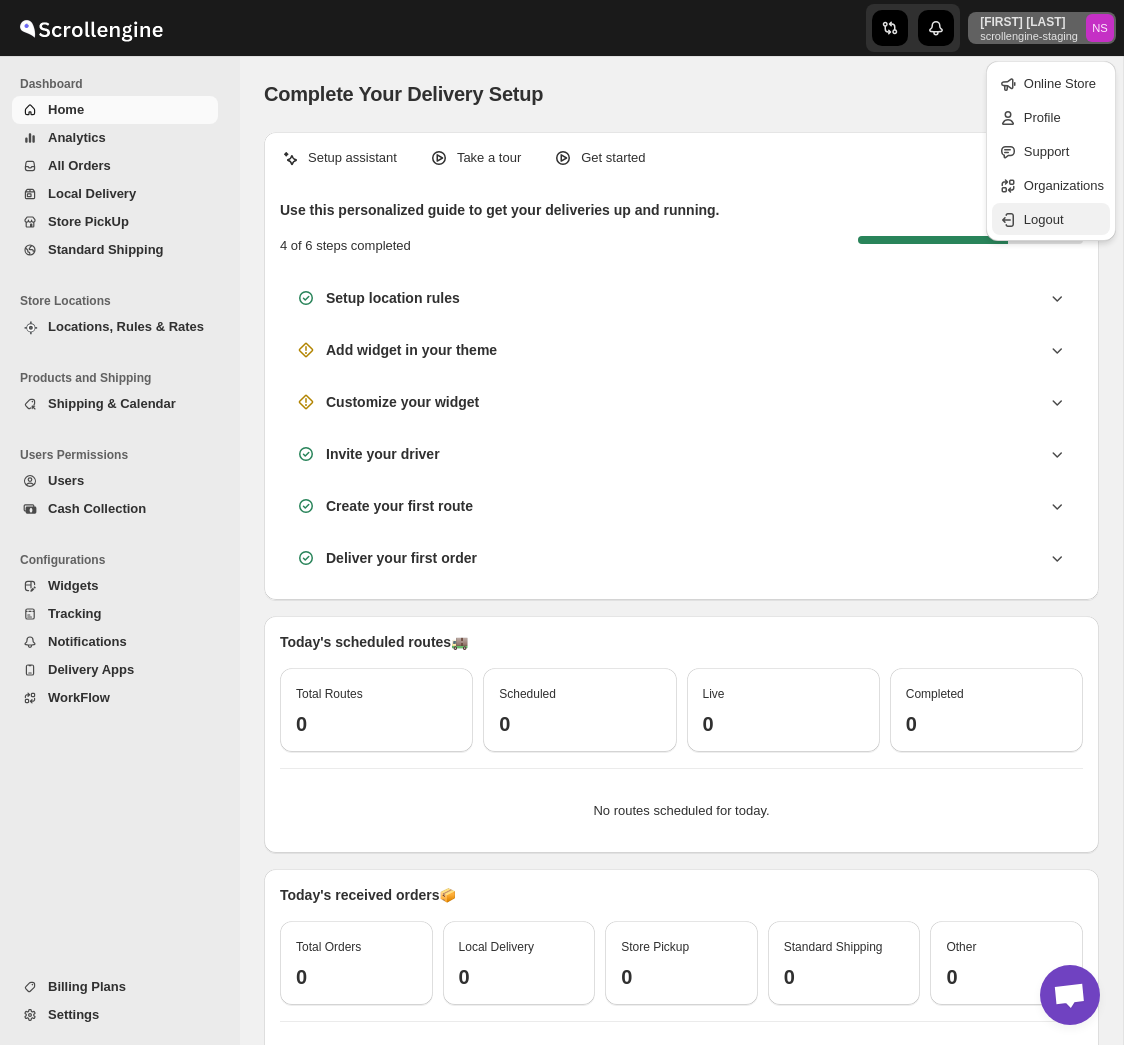 click on "Logout" at bounding box center (1051, 219) 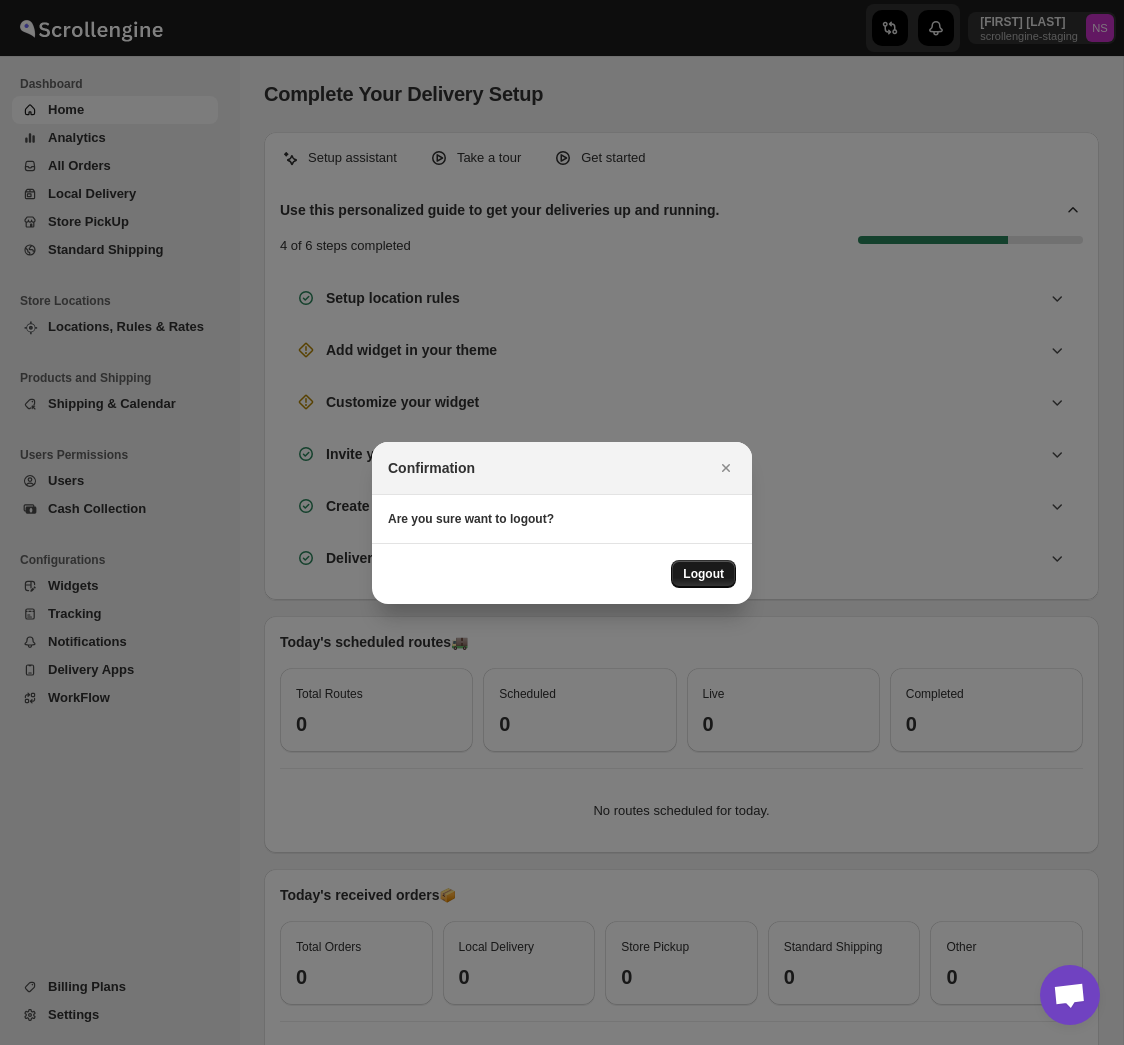 click on "Logout" at bounding box center (703, 574) 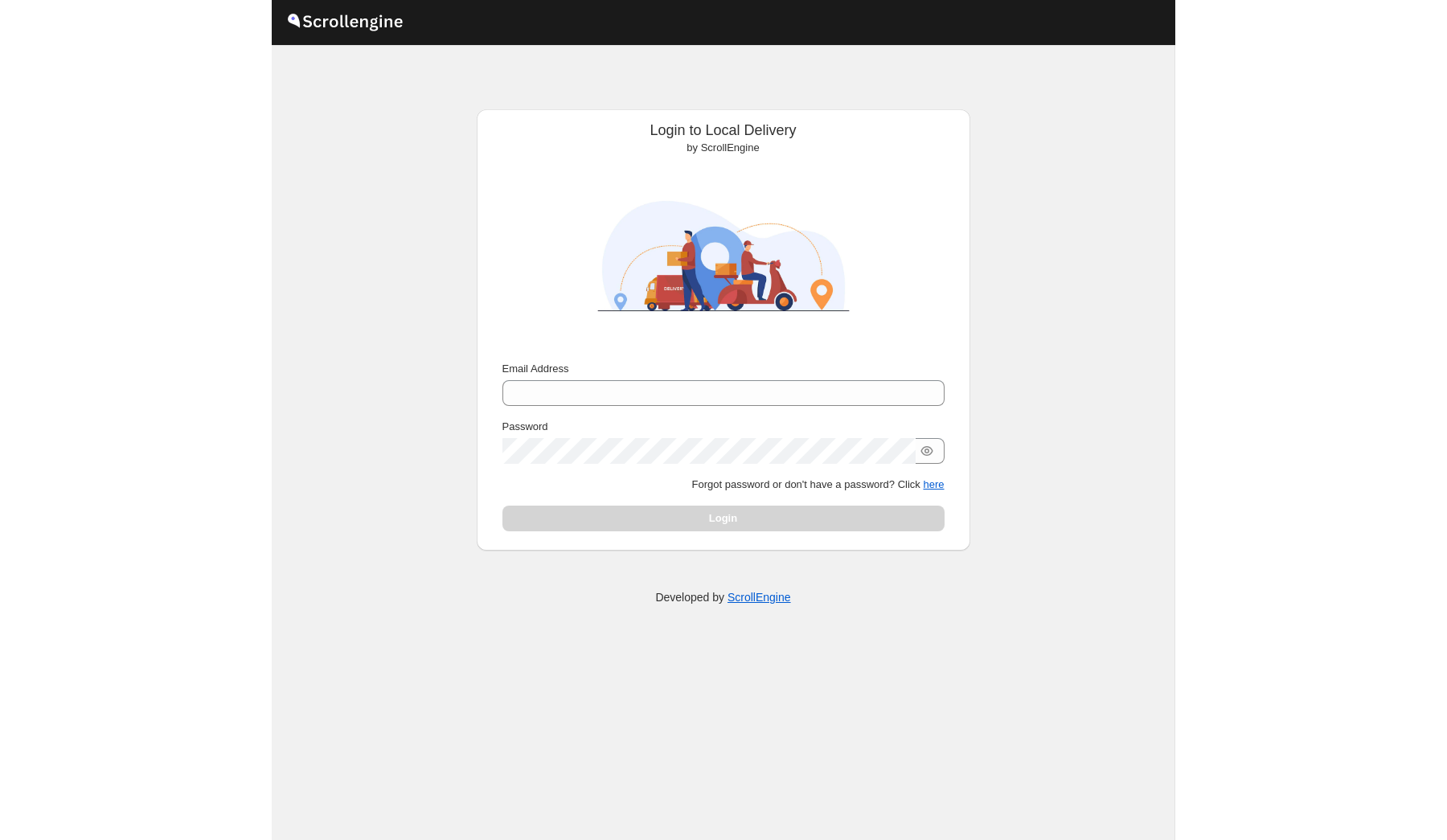 scroll, scrollTop: 0, scrollLeft: 0, axis: both 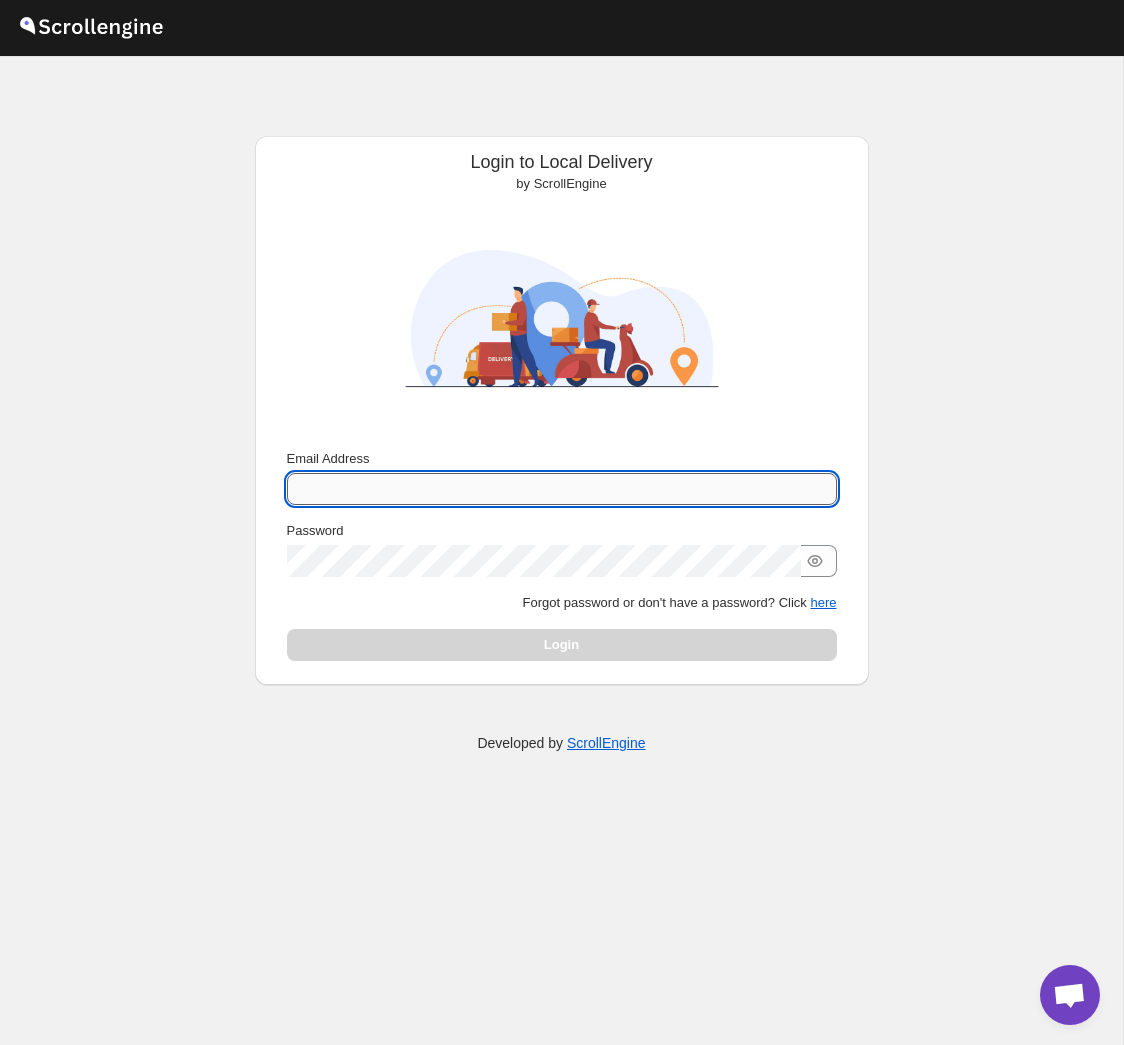 click on "Email Address" at bounding box center (562, 489) 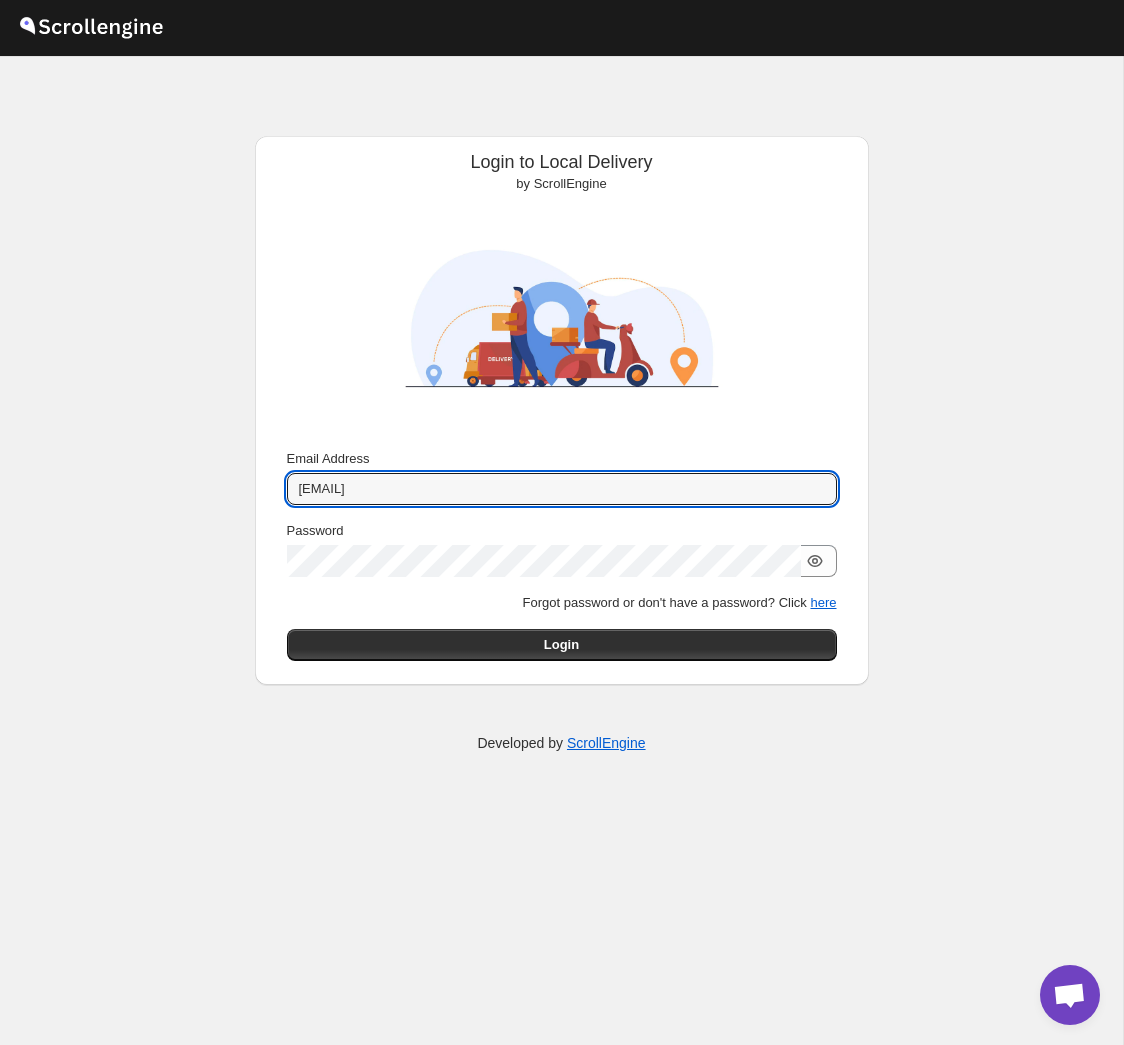 click 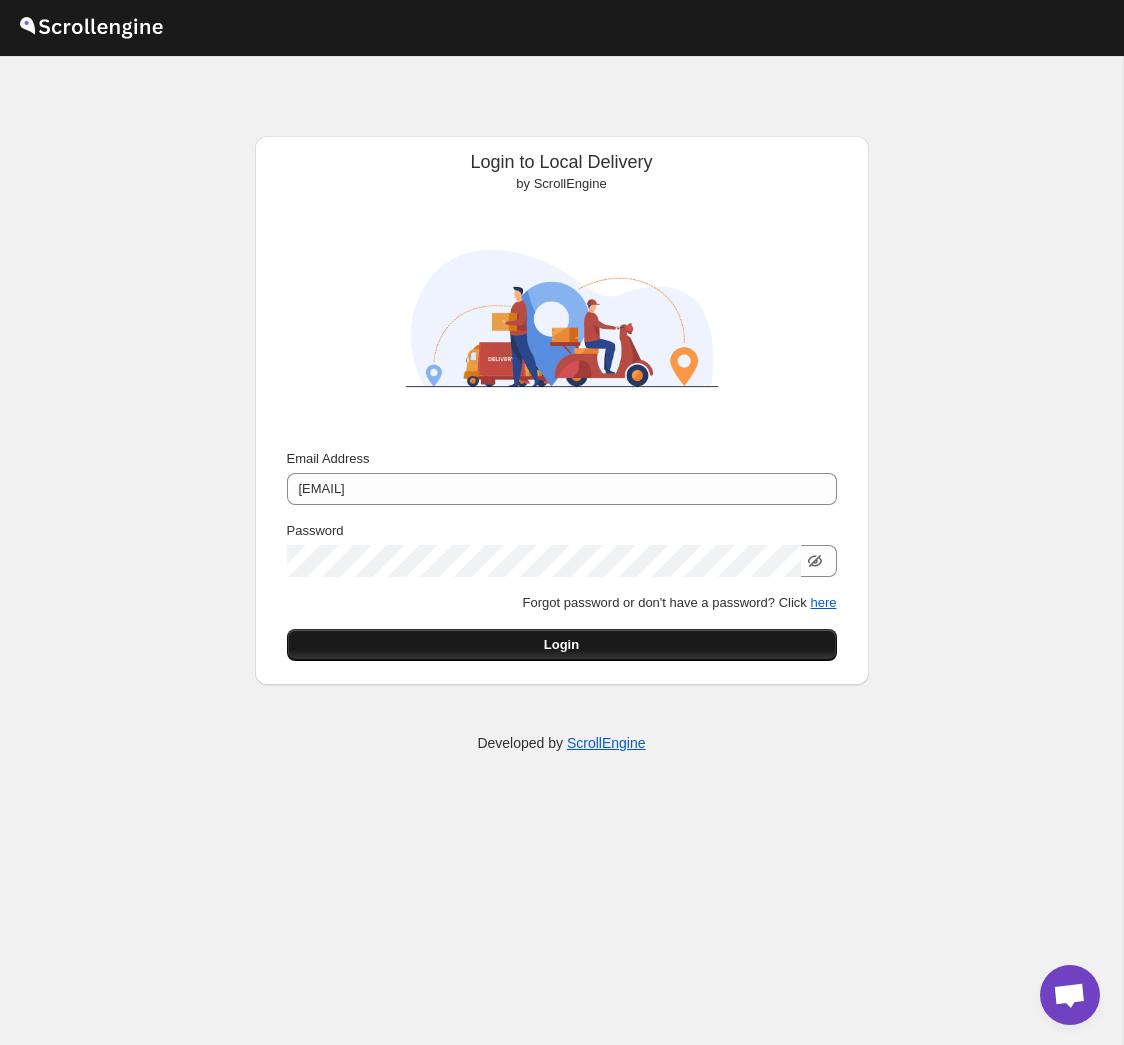 click on "Login" at bounding box center (562, 645) 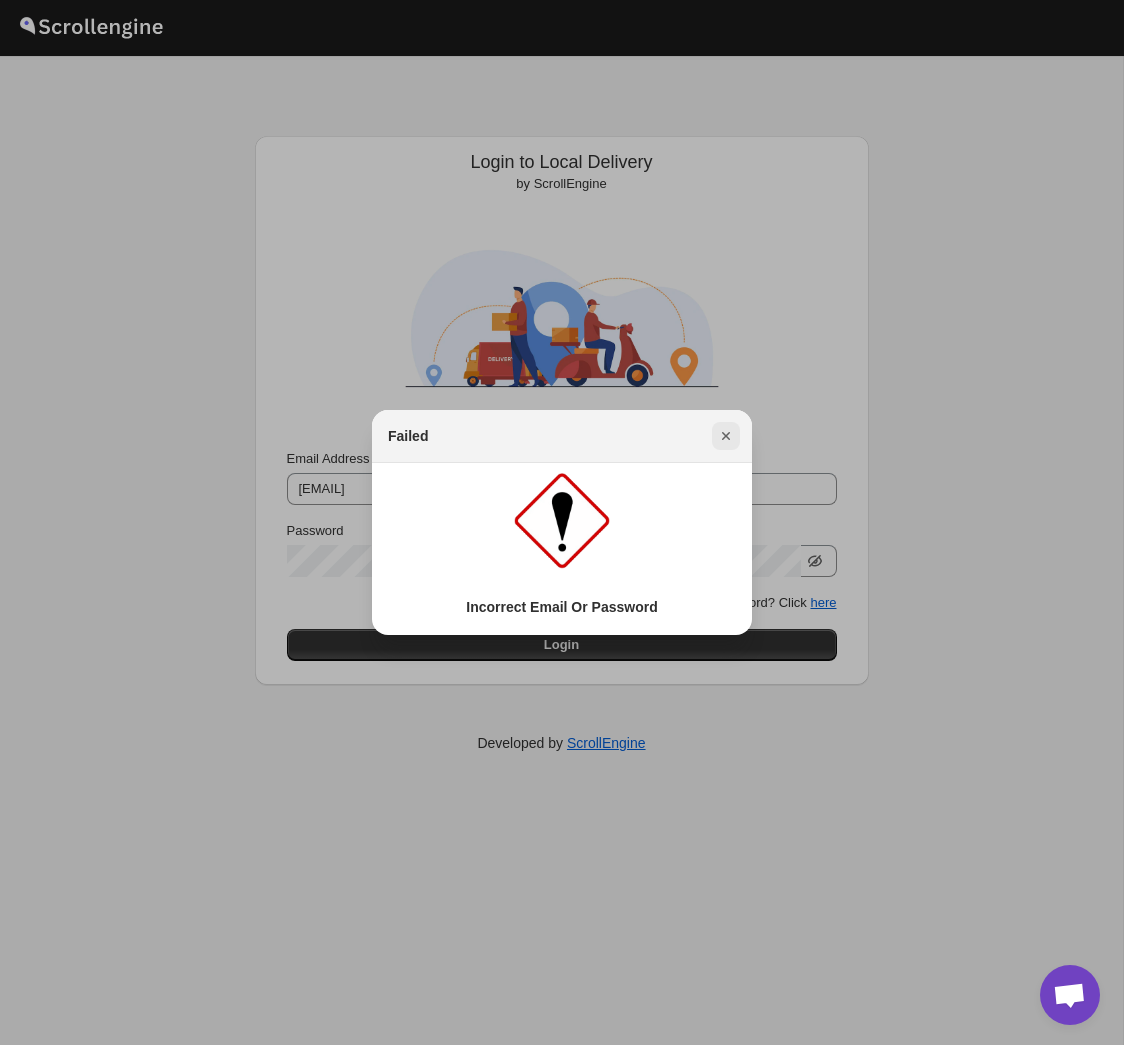 click at bounding box center (726, 436) 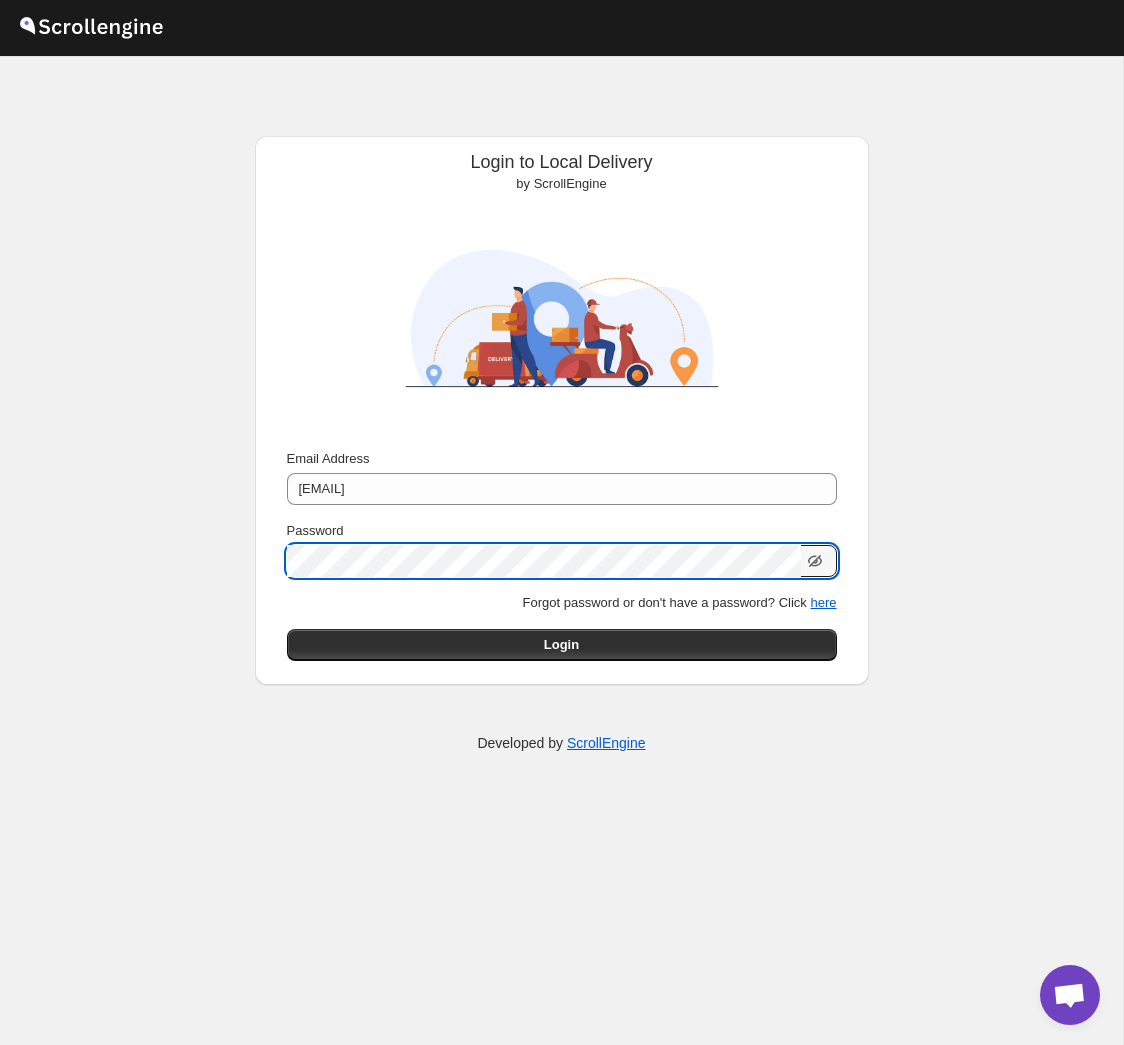 click on "Submit Email Address [EMAIL] Password Forgot password or don't have a password? Click   here Login" at bounding box center (562, 555) 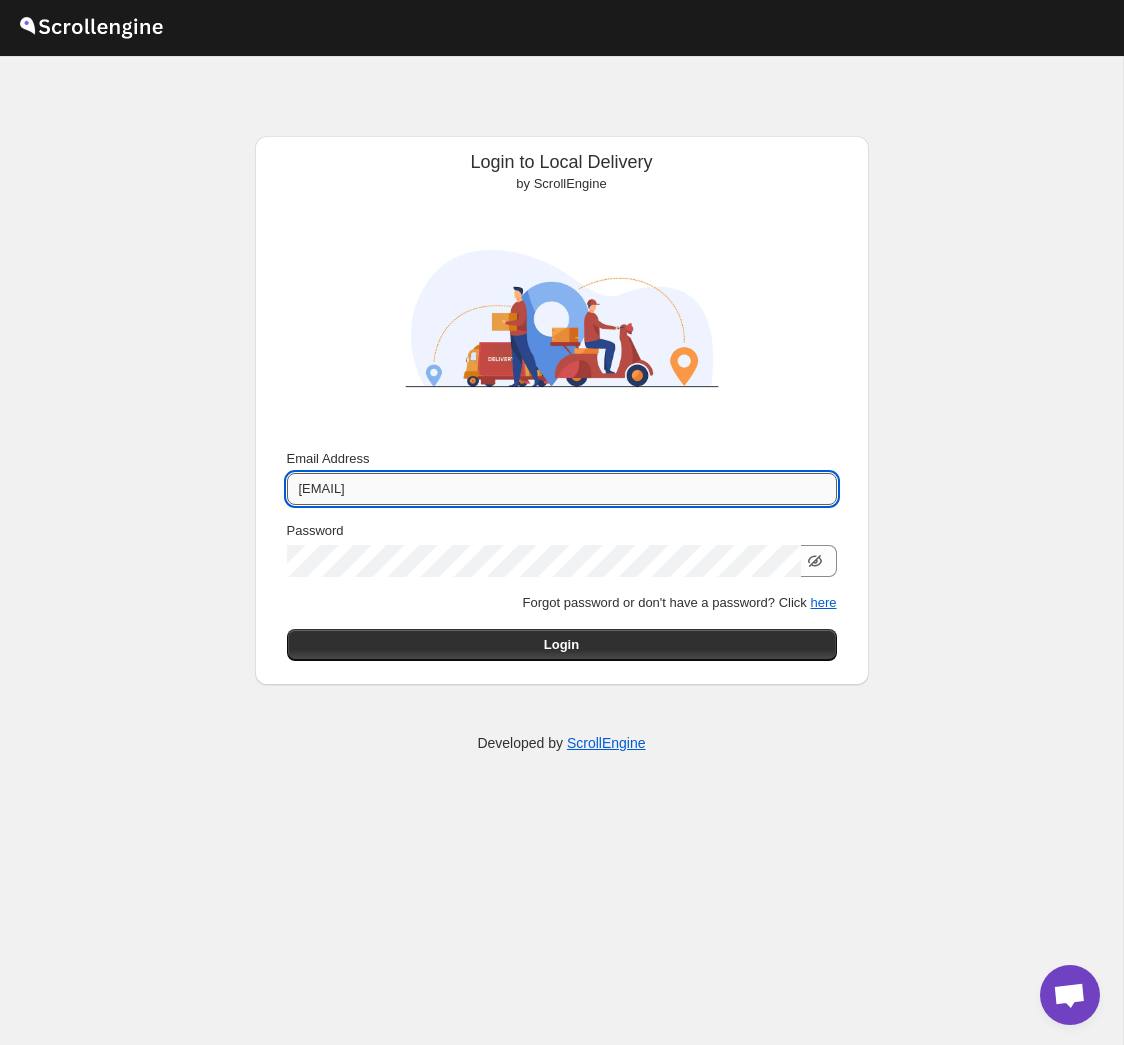 click on "[EMAIL]" at bounding box center (562, 489) 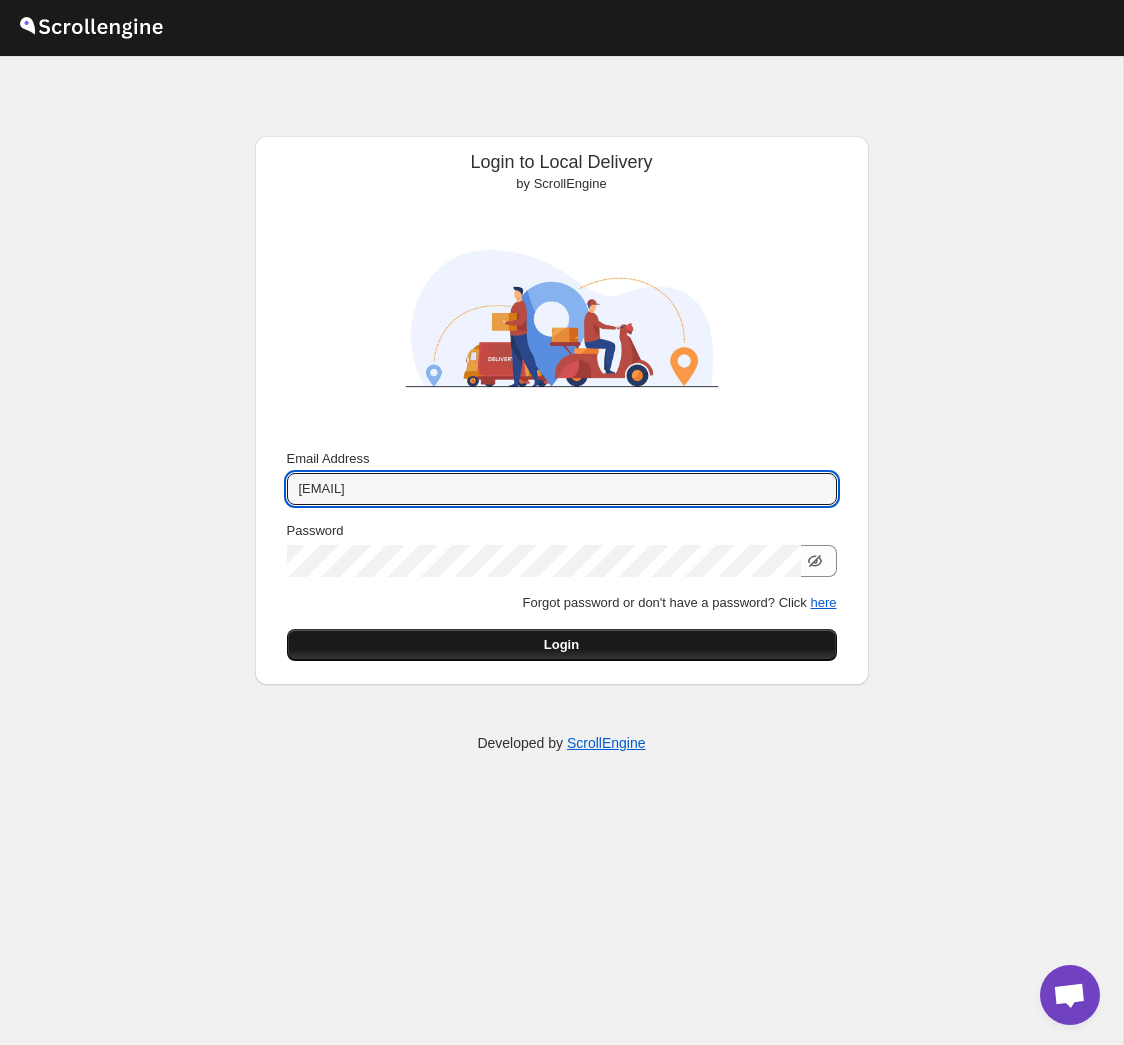 type on "[EMAIL]" 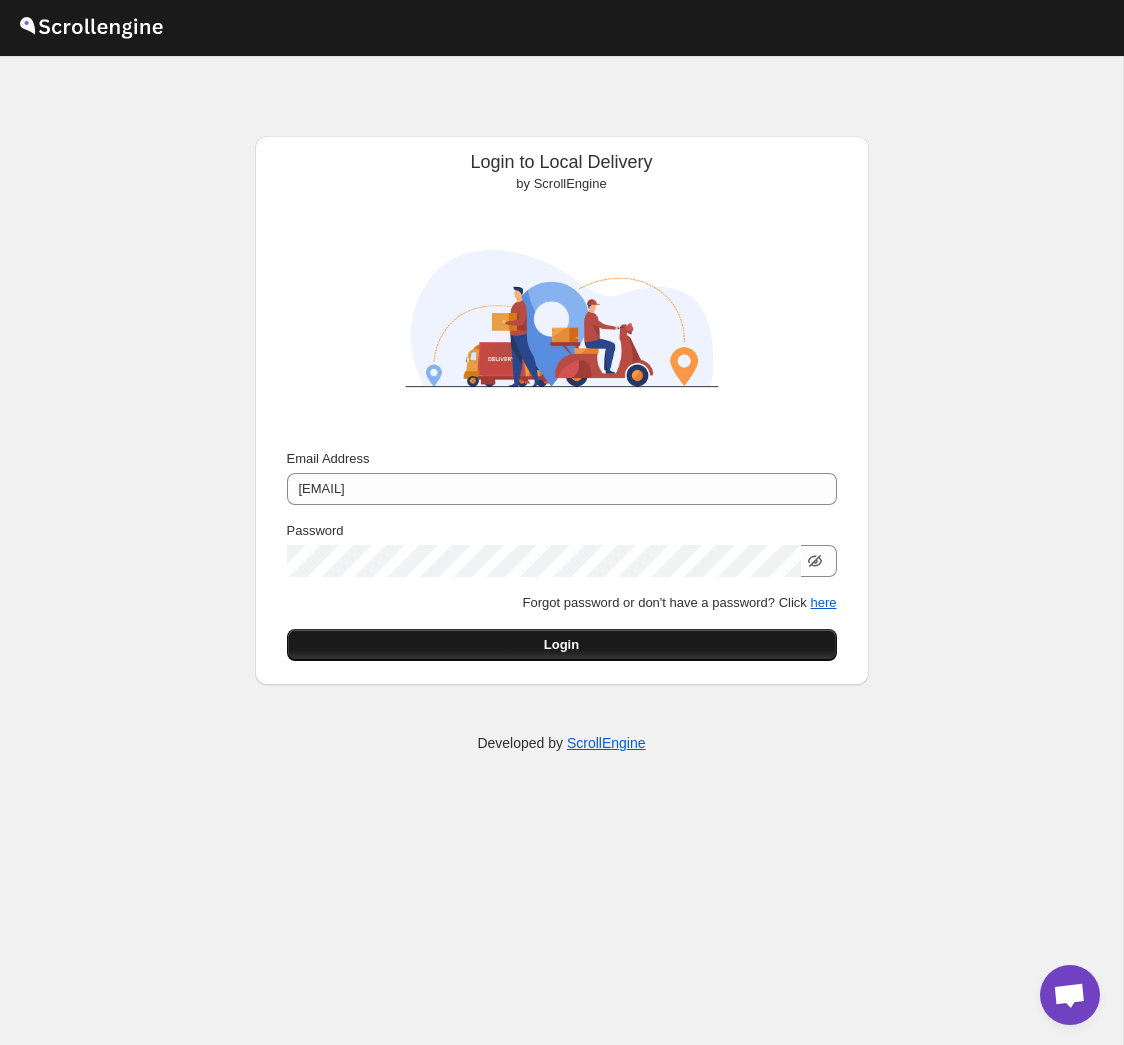 click on "Login" at bounding box center [561, 645] 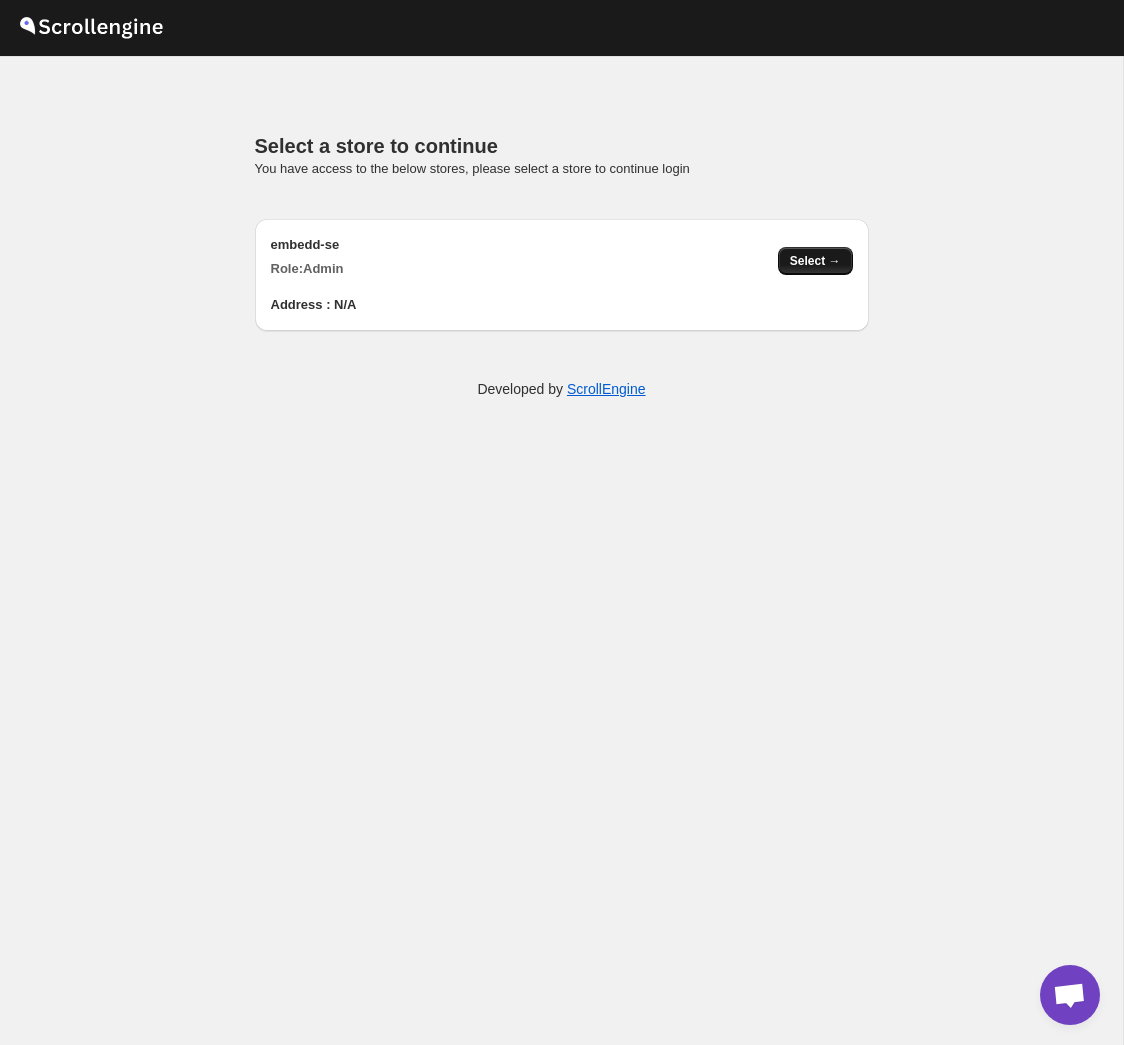 click on "Select →" at bounding box center (815, 261) 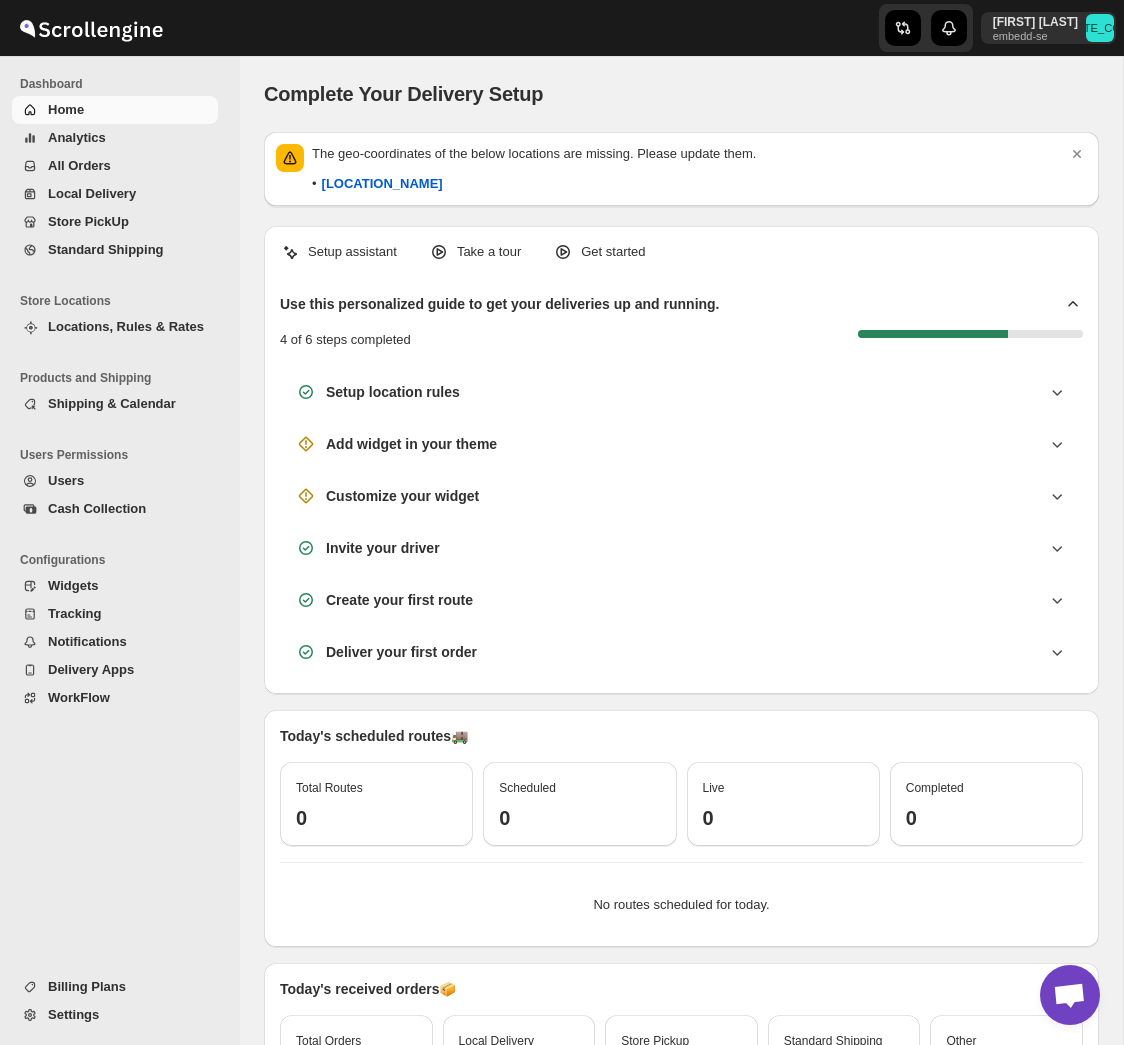 click on "All Orders" at bounding box center (79, 165) 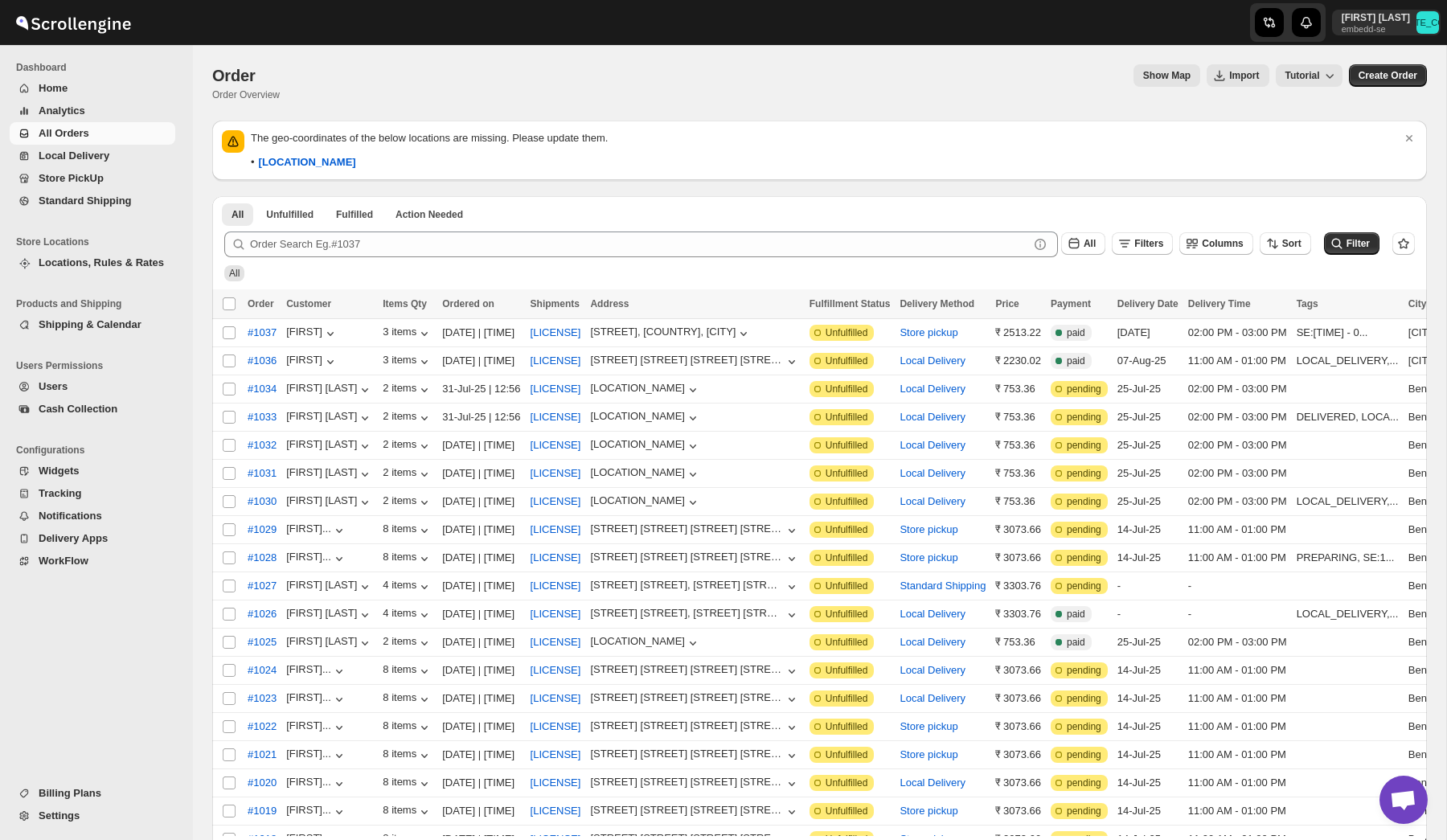 click on "Show Map Import Tutorial" at bounding box center (818, 76) 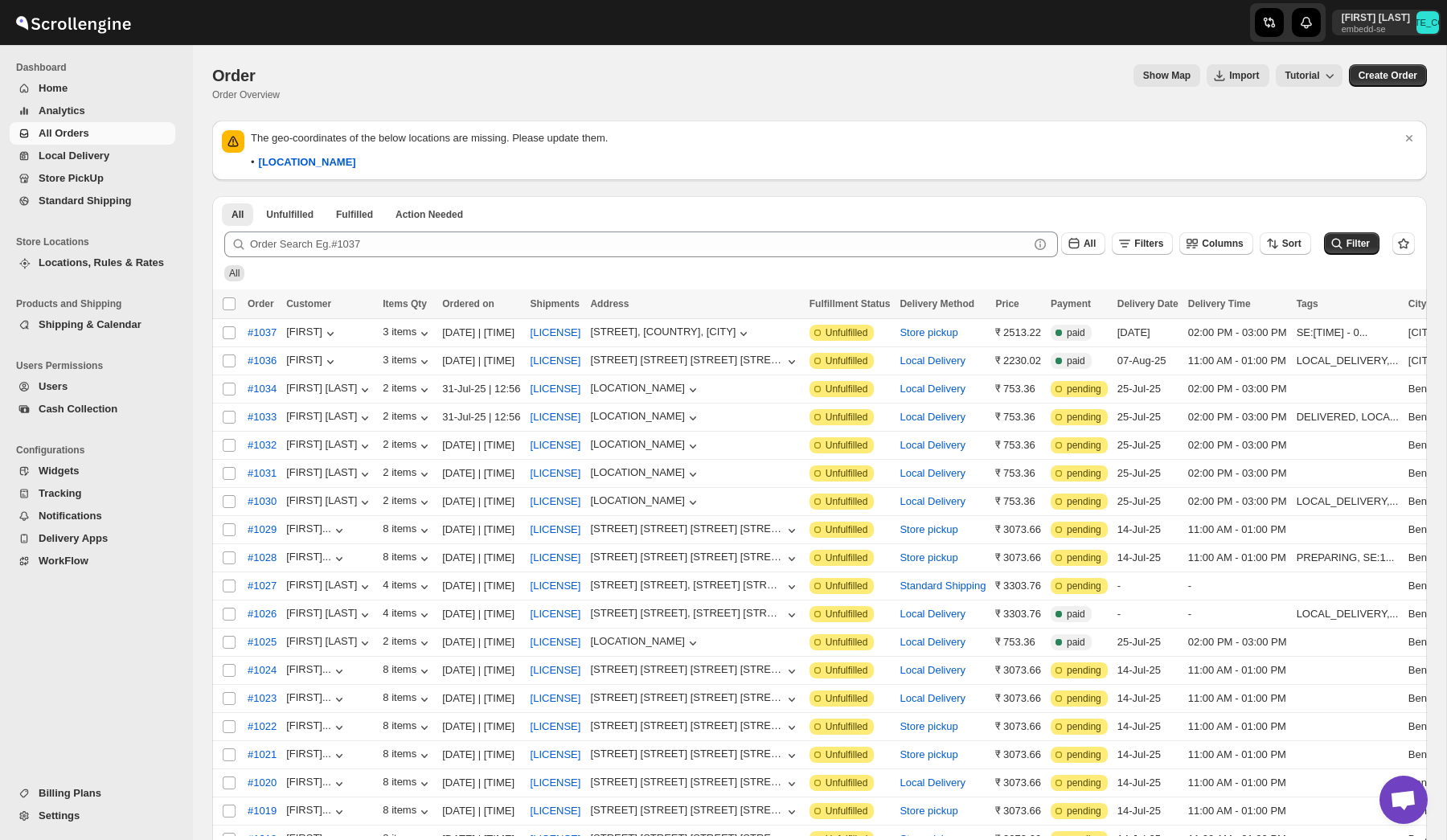 click on "Store Locations Locations, Rules & Rates" at bounding box center [92, 256] 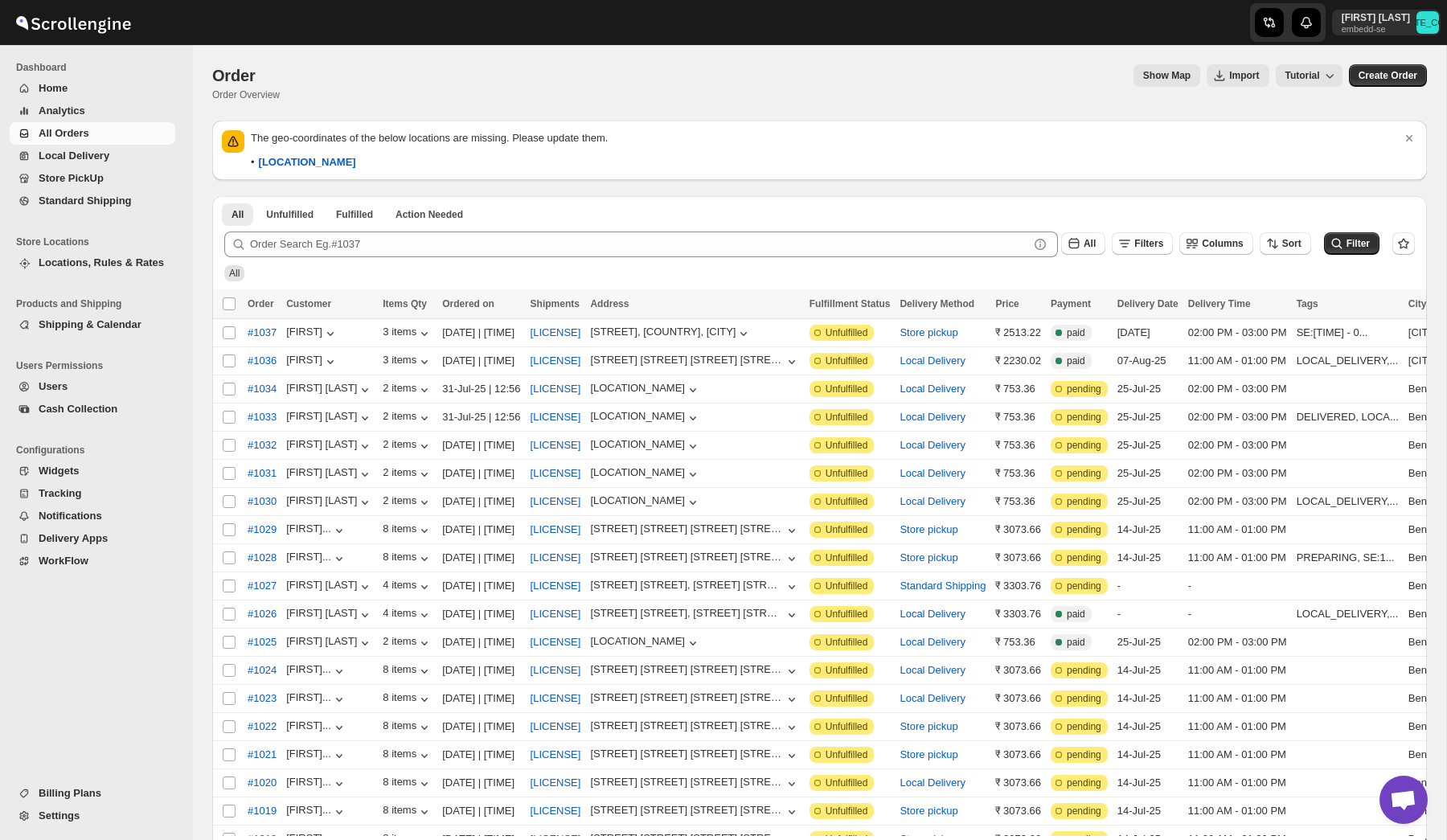 click on "Locations, Rules & Rates" at bounding box center [101, 262] 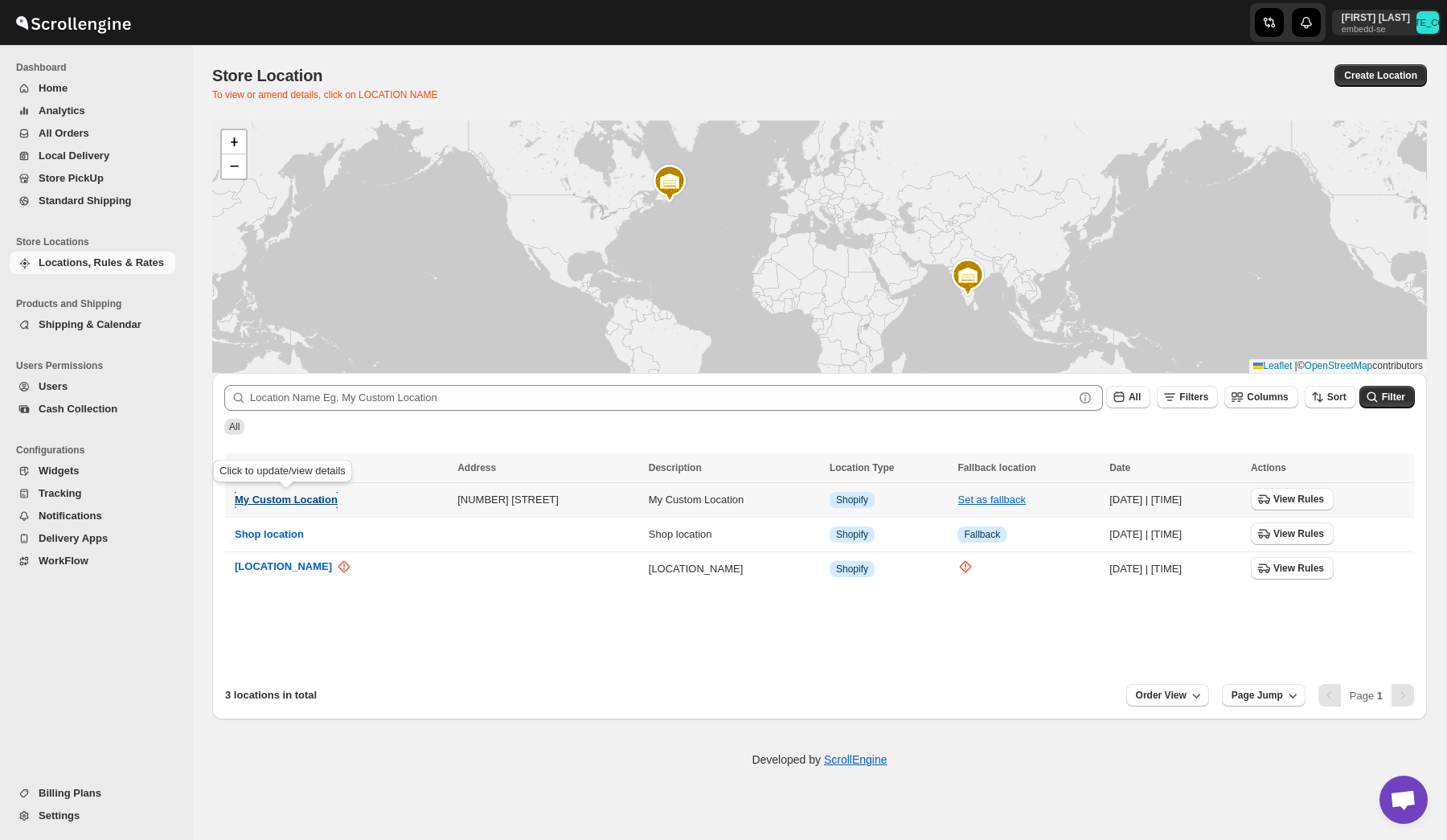 click on "My Custom Location" at bounding box center (286, 499) 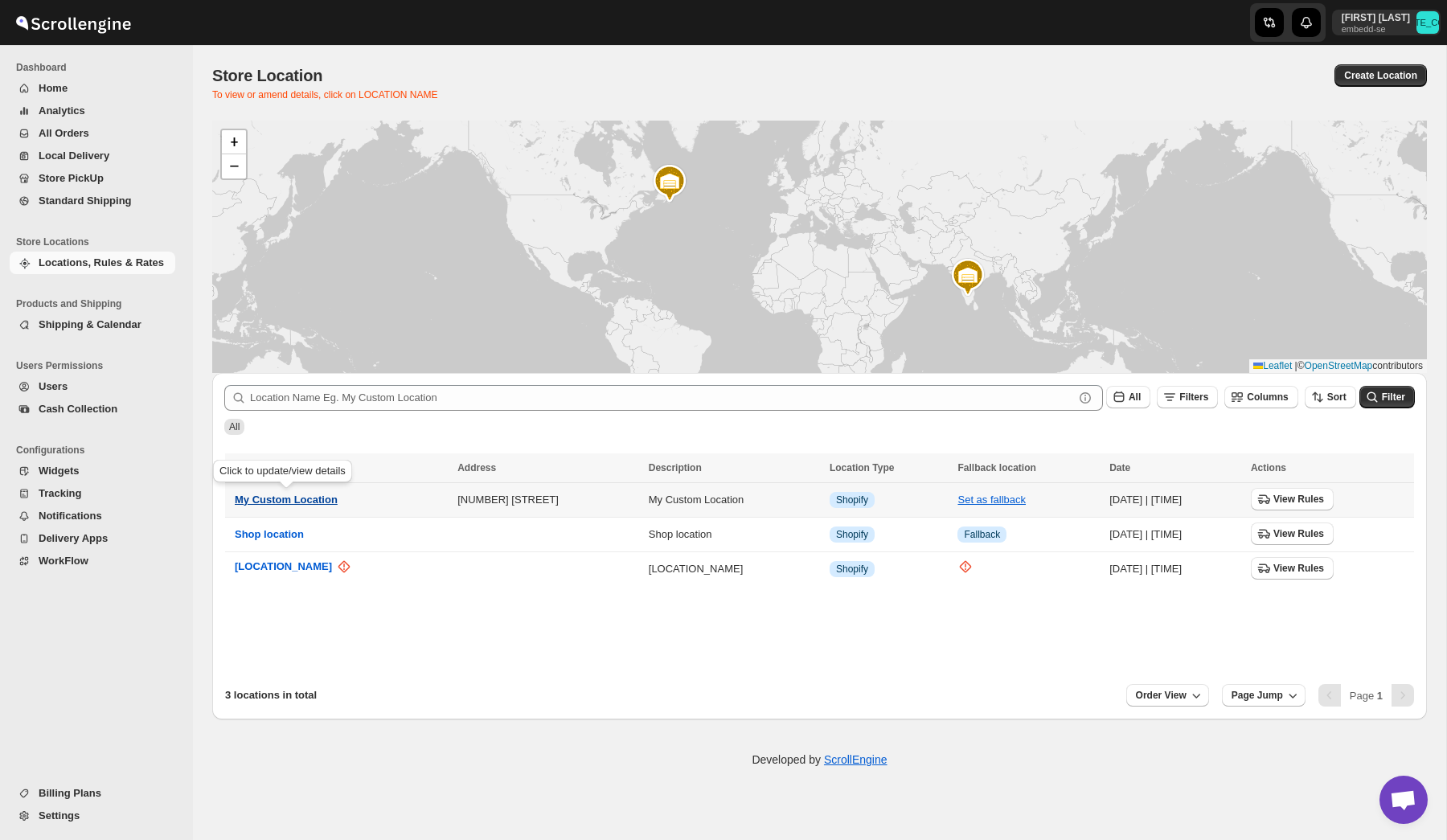 select on "[COUNTRY]" 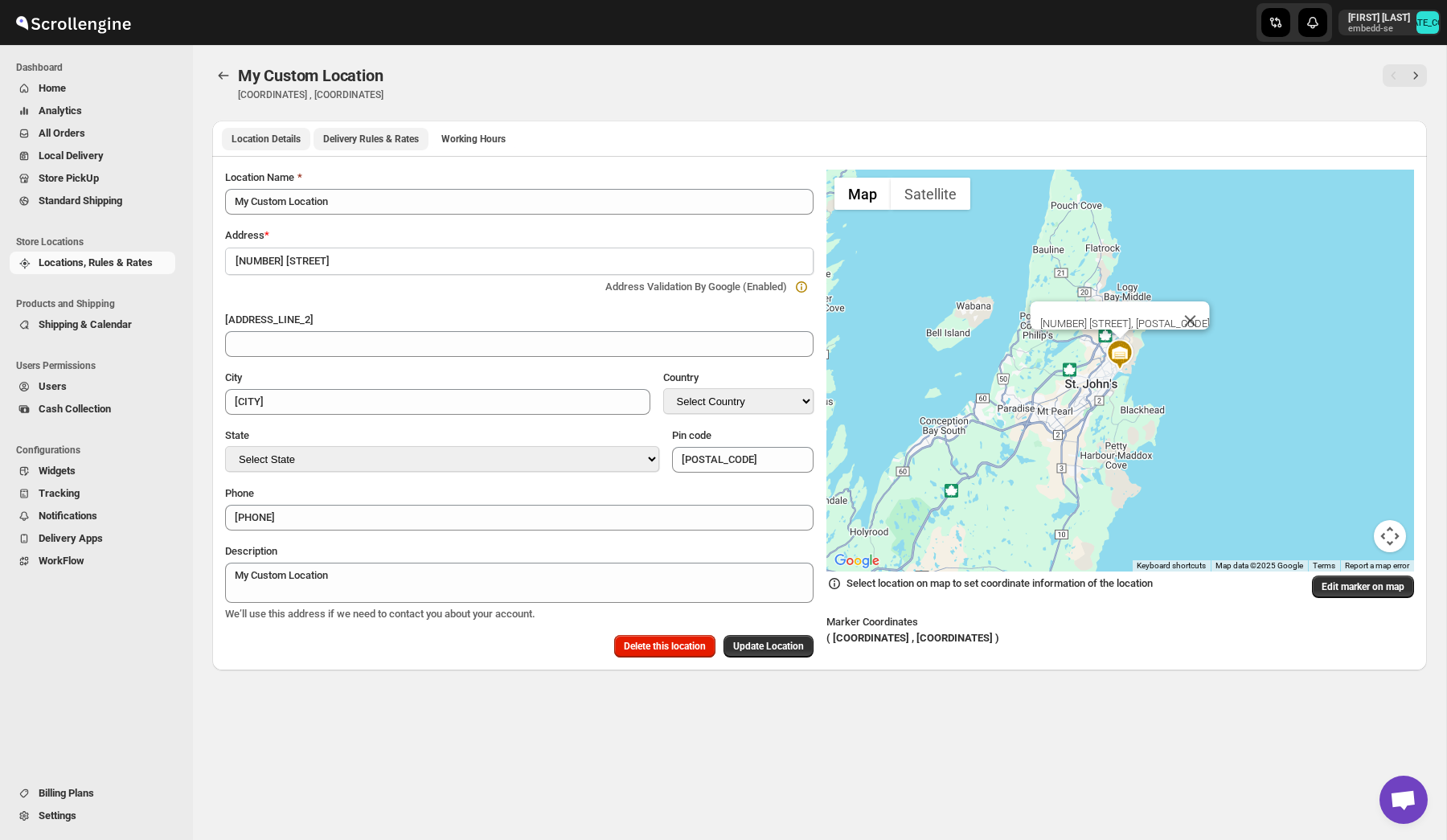 click on "Delivery Rules & Rates" at bounding box center (371, 139) 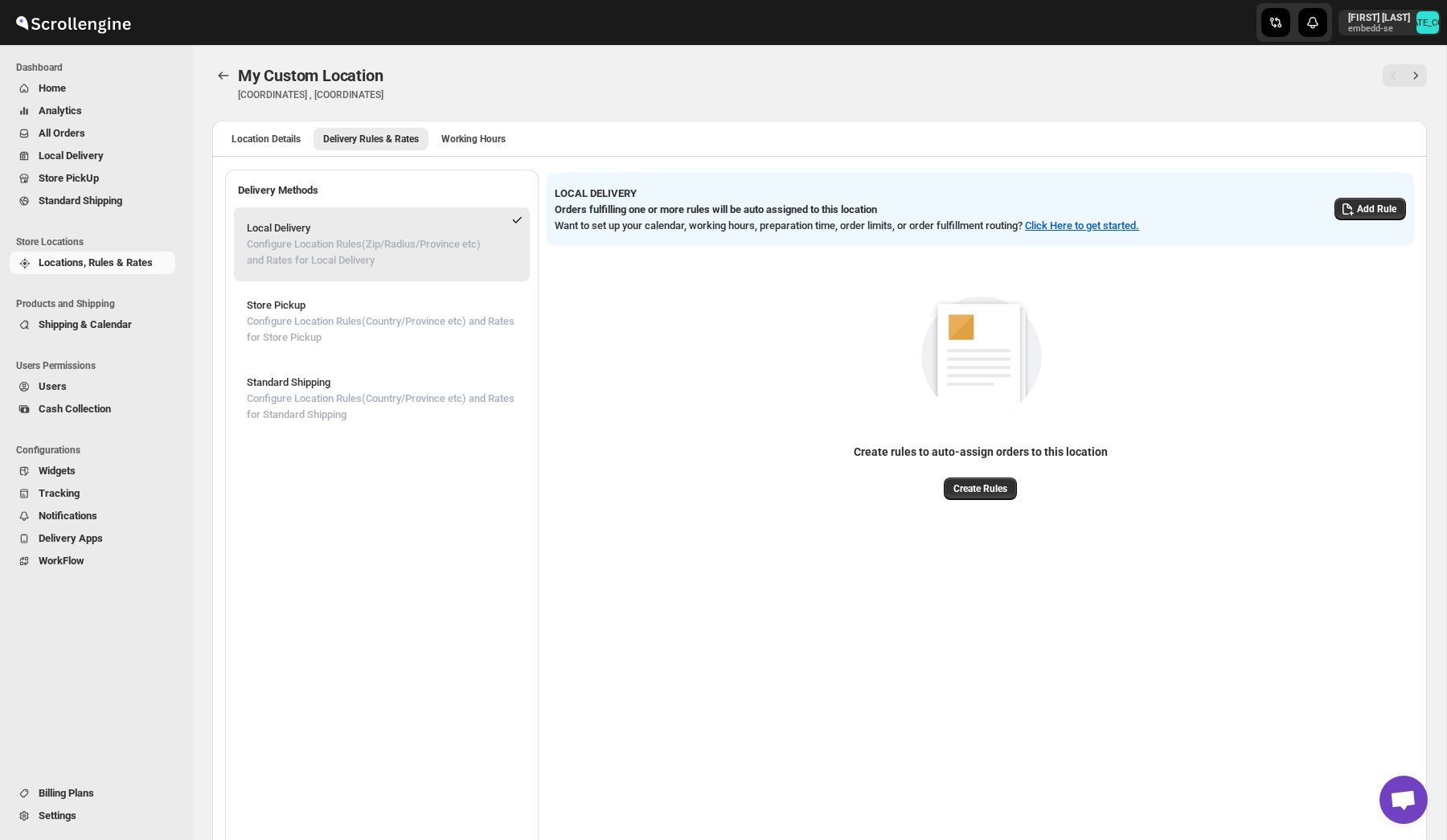 click at bounding box center [1158, 76] 